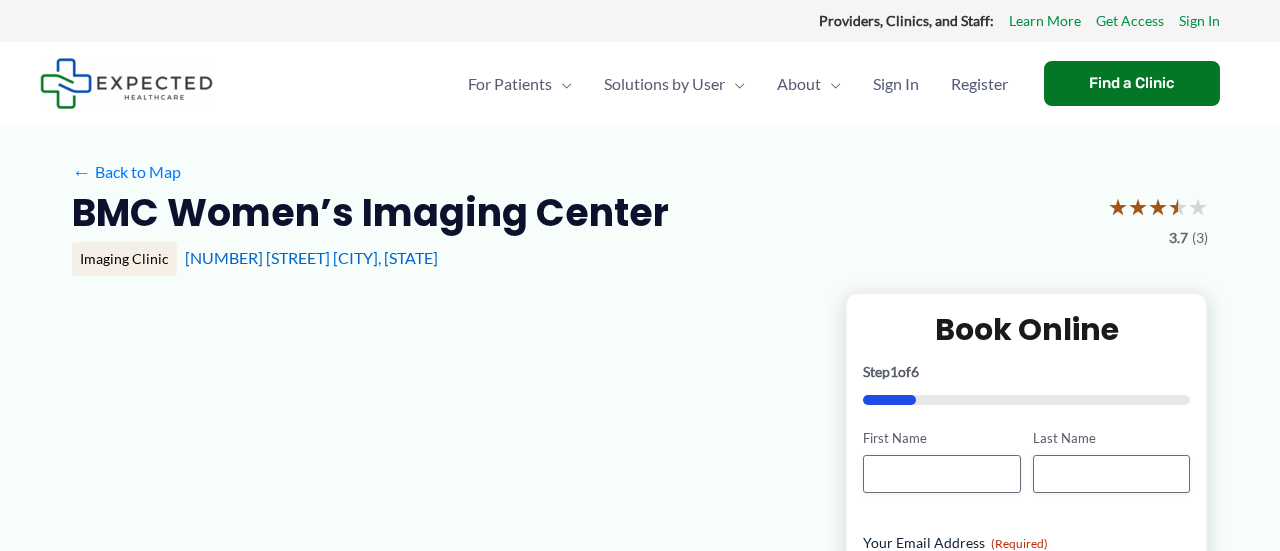 scroll, scrollTop: 0, scrollLeft: 0, axis: both 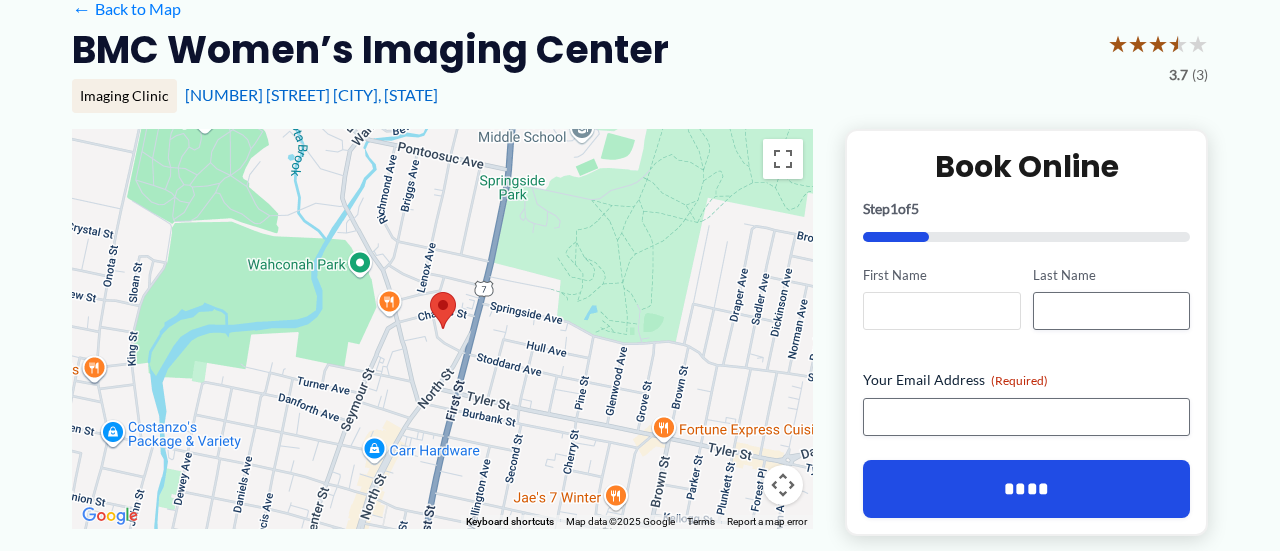 click on "First Name" at bounding box center (941, 311) 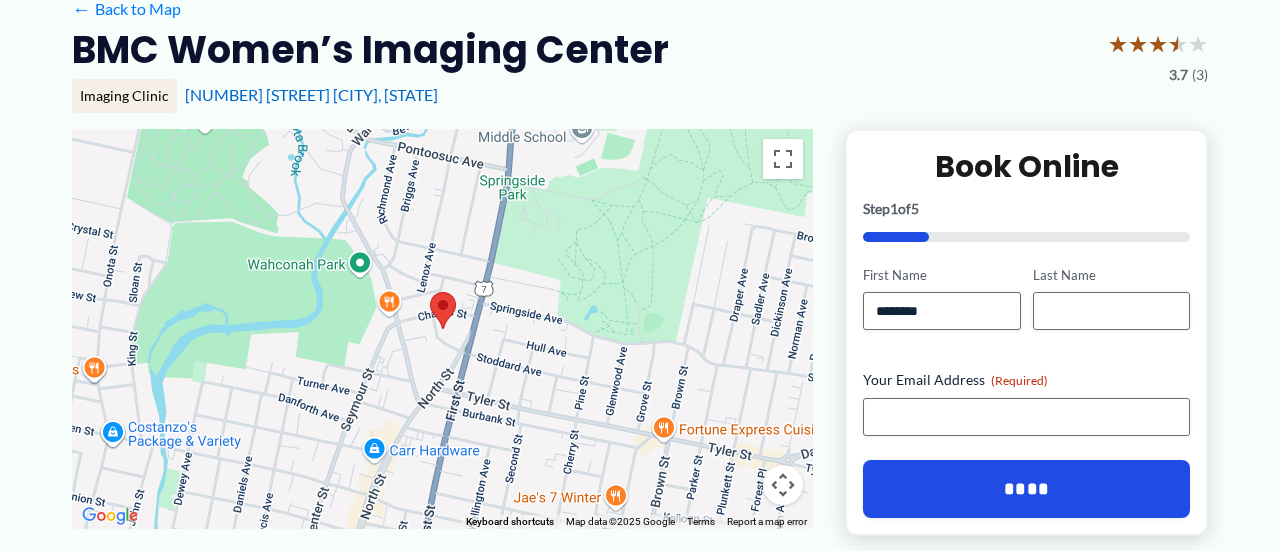 type on "********" 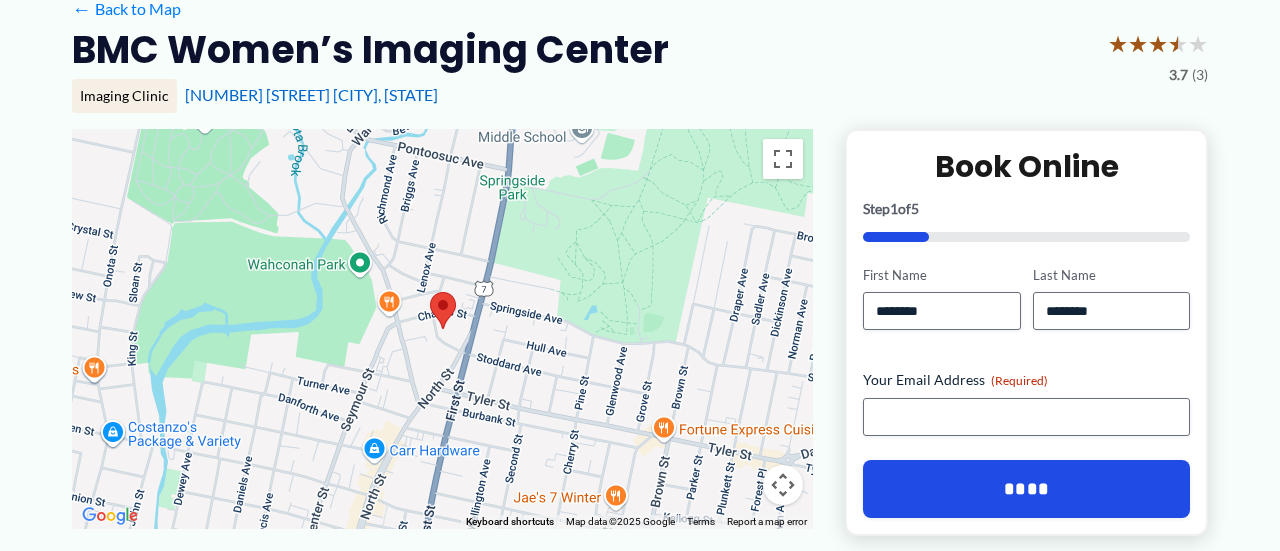 type on "**********" 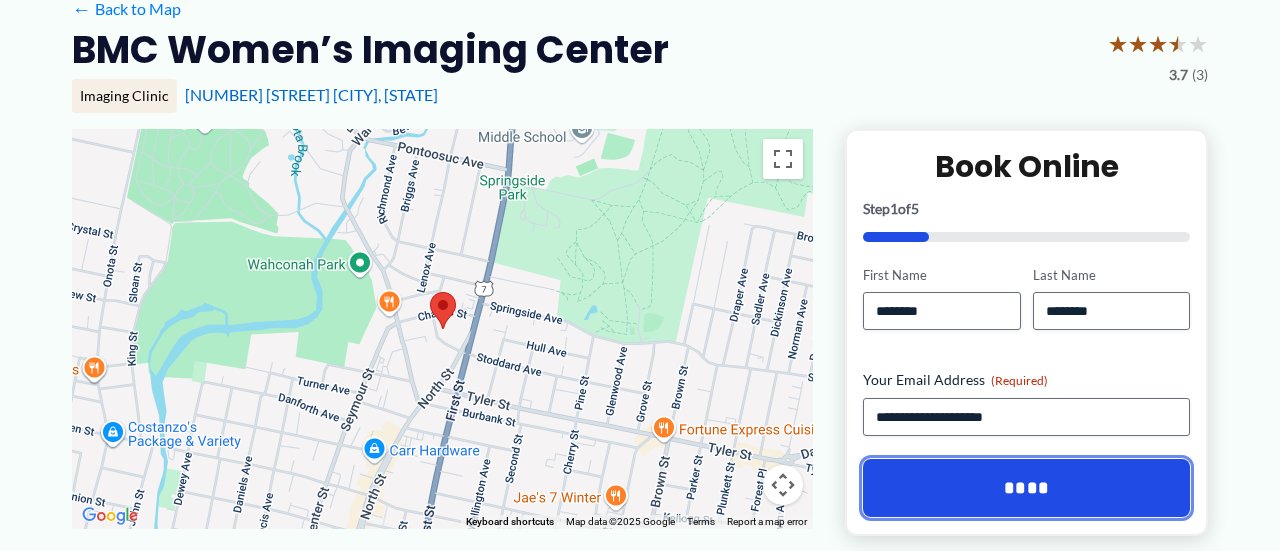 click on "****" at bounding box center (1026, 488) 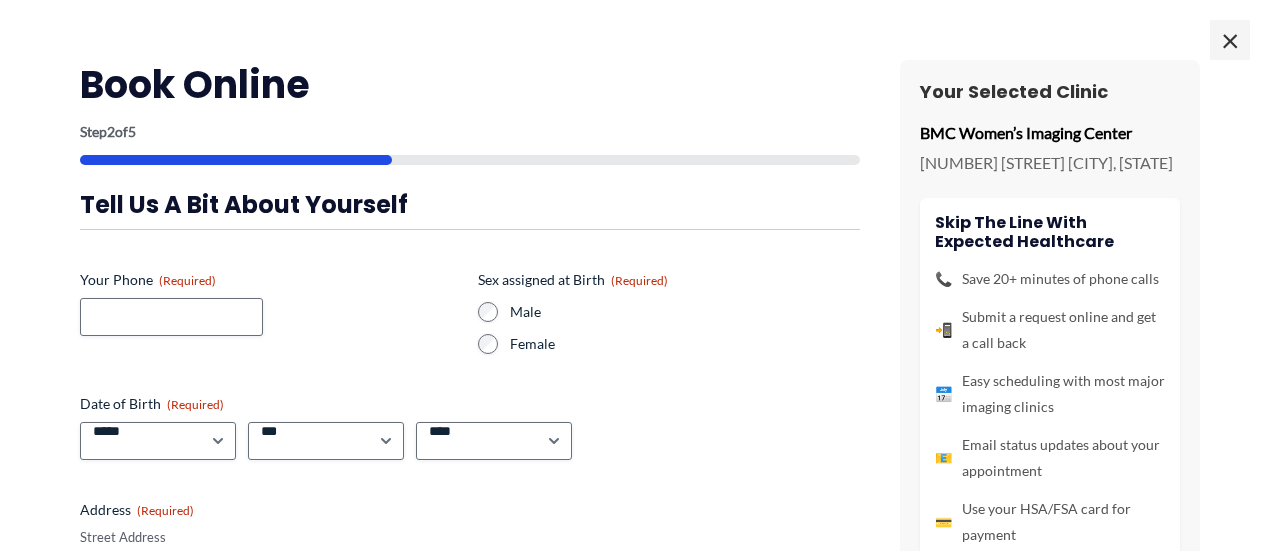scroll, scrollTop: 0, scrollLeft: 0, axis: both 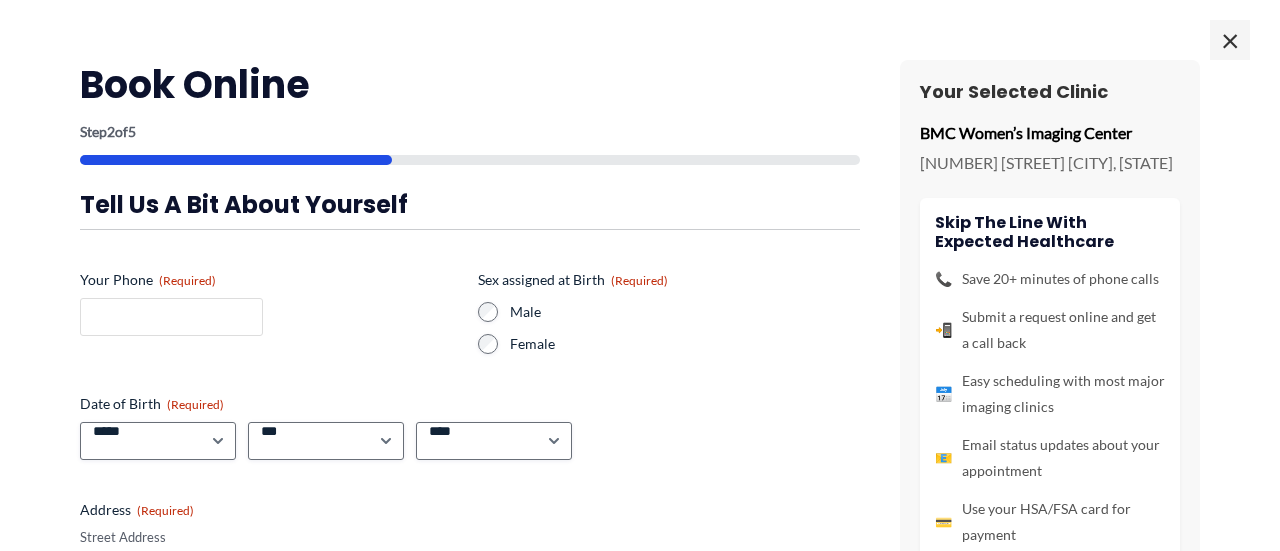 click on "Your Phone (Required)" at bounding box center [171, 317] 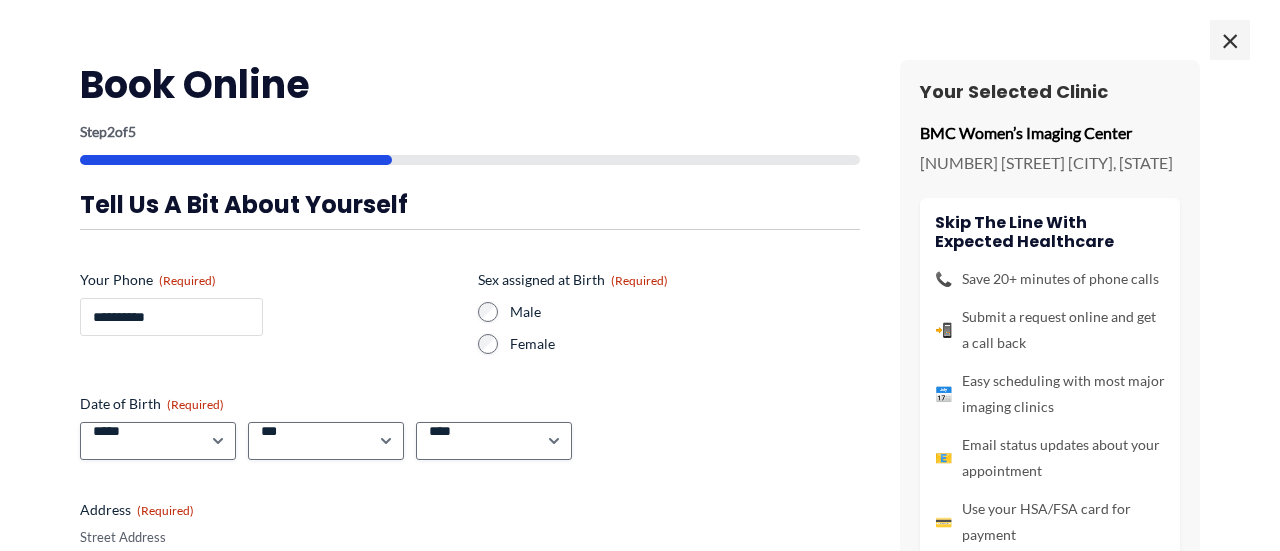 type on "**********" 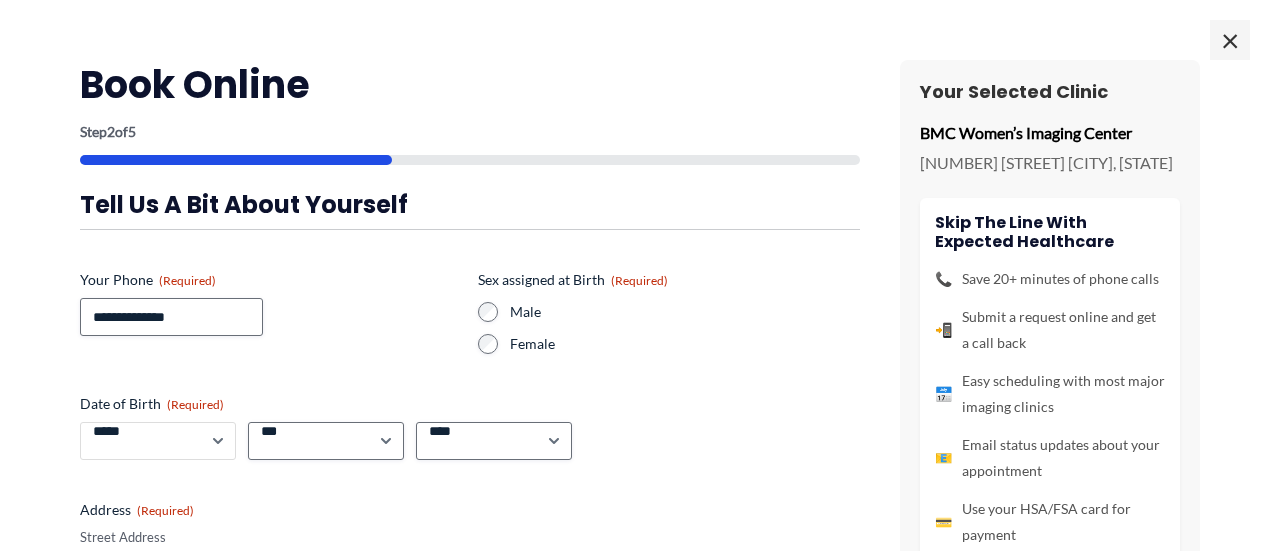 click on "***** * * * * * * * * * ** ** **" at bounding box center [158, 441] 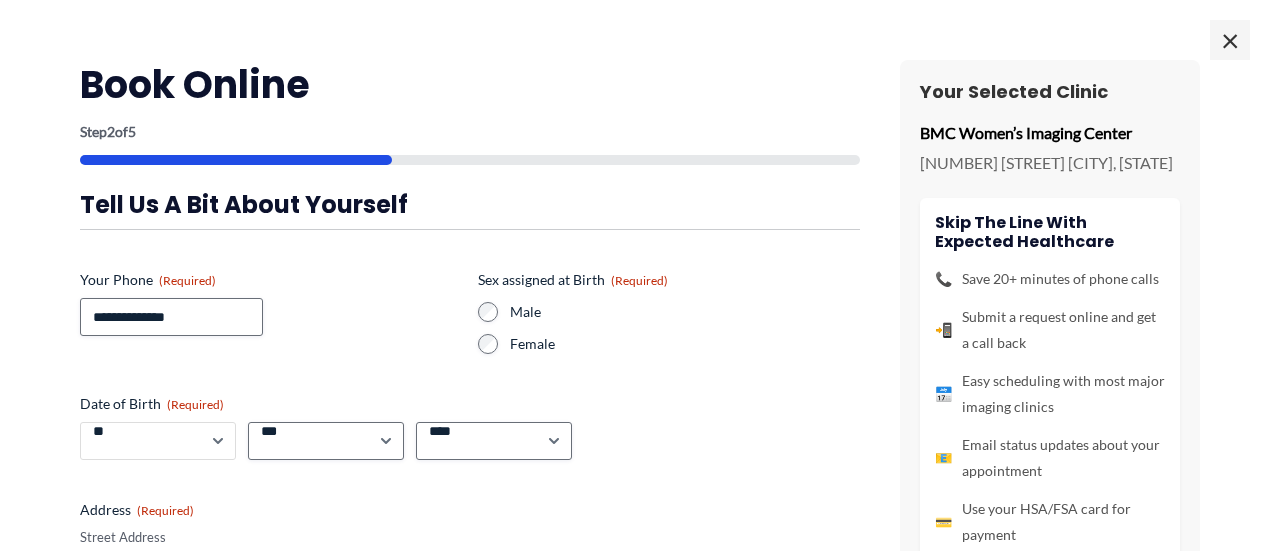click on "***** * * * * * * * * * ** ** **" at bounding box center (158, 441) 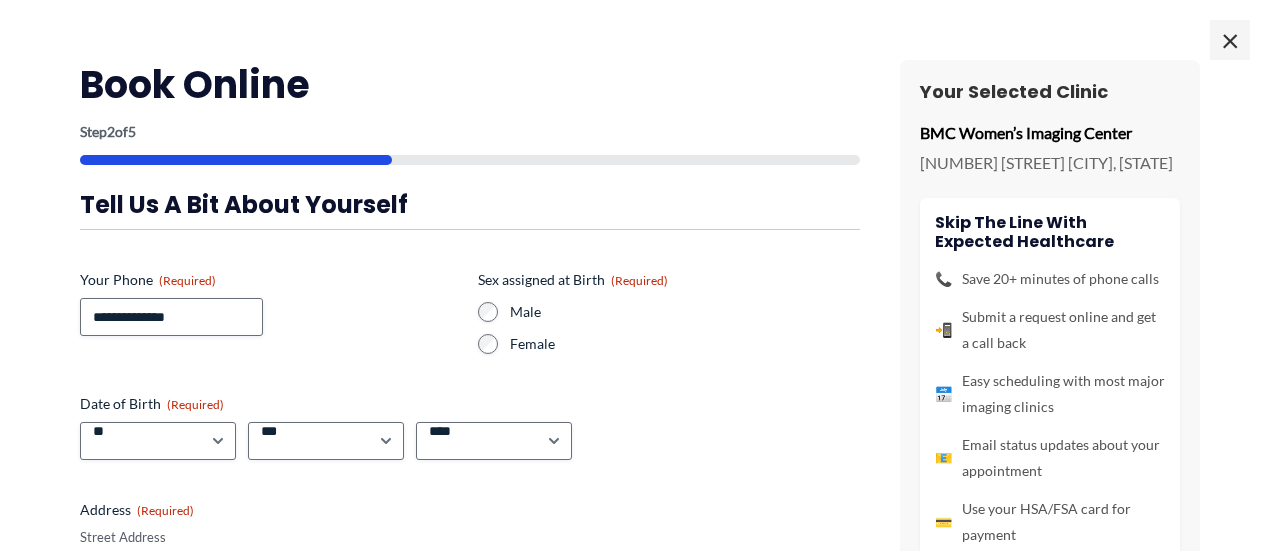 click on "**********" at bounding box center [470, 467] 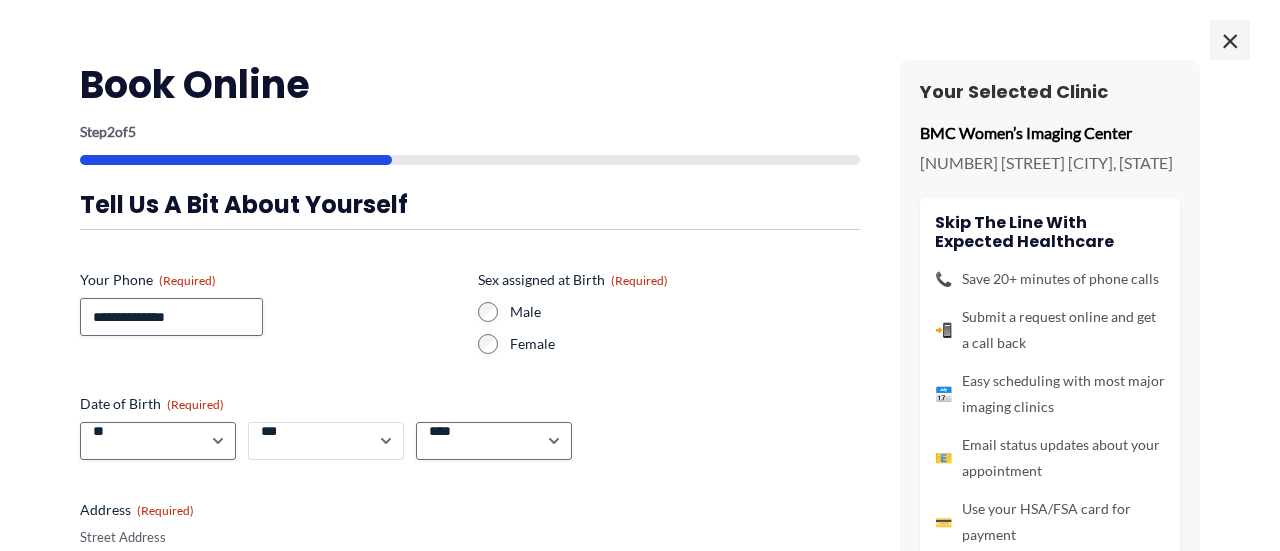 click on "*** * * * * * * * * * ** ** ** ** ** ** ** ** ** ** ** ** ** ** ** ** ** ** ** ** ** **" at bounding box center (326, 441) 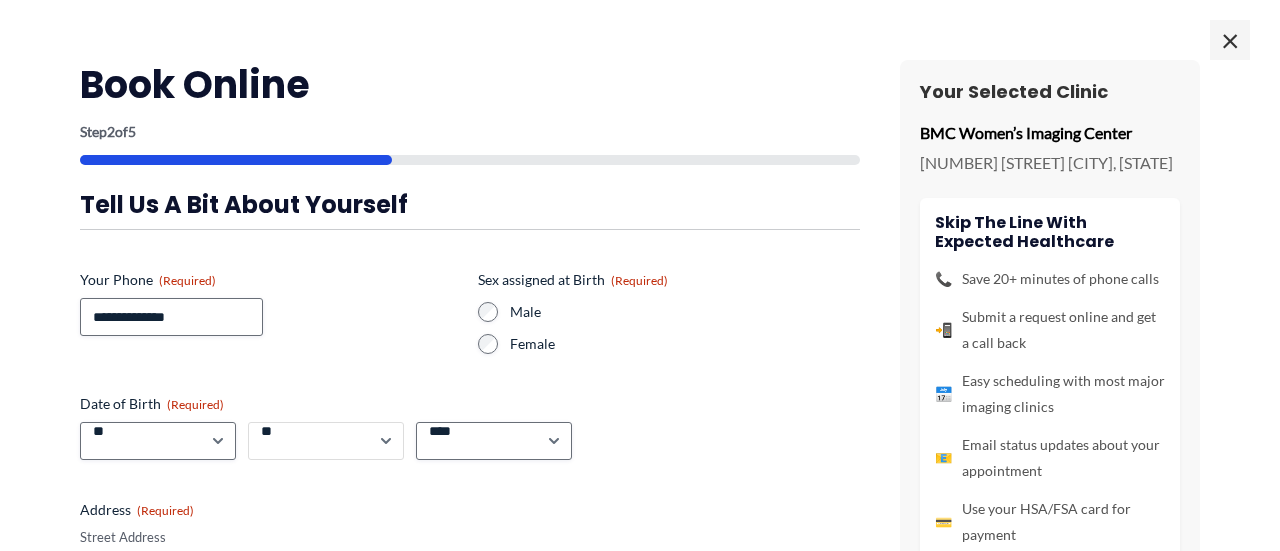 click on "*** * * * * * * * * * ** ** ** ** ** ** ** ** ** ** ** ** ** ** ** ** ** ** ** ** ** **" at bounding box center (326, 441) 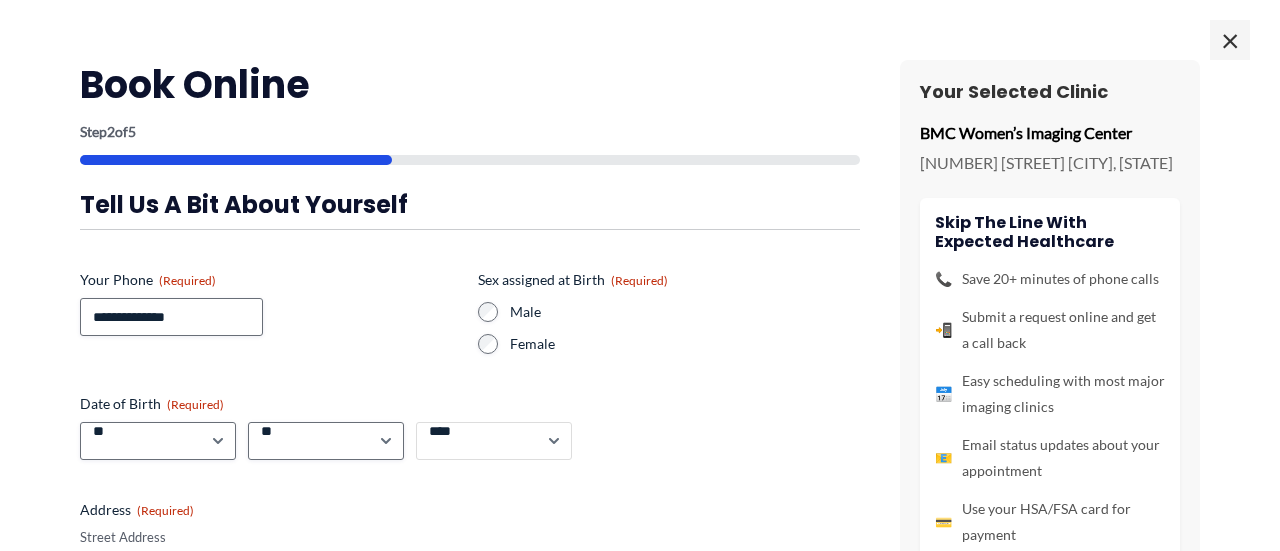 click on "**** **** **** **** **** **** **** **** **** **** **** **** **** **** **** **** **** **** **** **** **** **** **** **** **** **** **** **** **** **** **** **** **** **** **** **** **** **** **** **** **** **** **** **** **** **** **** **** **** **** **** **** **** **** **** **** **** **** **** **** **** **** **** **** **** **** **** **** **** **** **** **** **** **** **** **** **** **** **** **** **** **** **** **** **** **** **** **** **** **** **** **** **** **** **** **** **** **** **** **** **** **** **** **** **** **** **** ****" at bounding box center [494, 441] 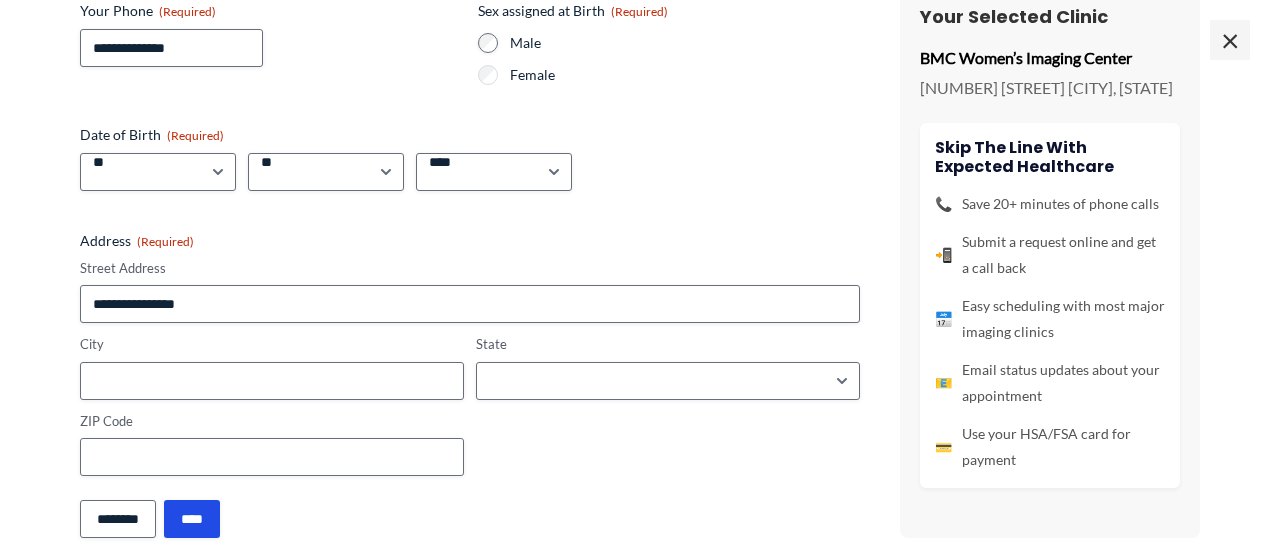 scroll, scrollTop: 274, scrollLeft: 0, axis: vertical 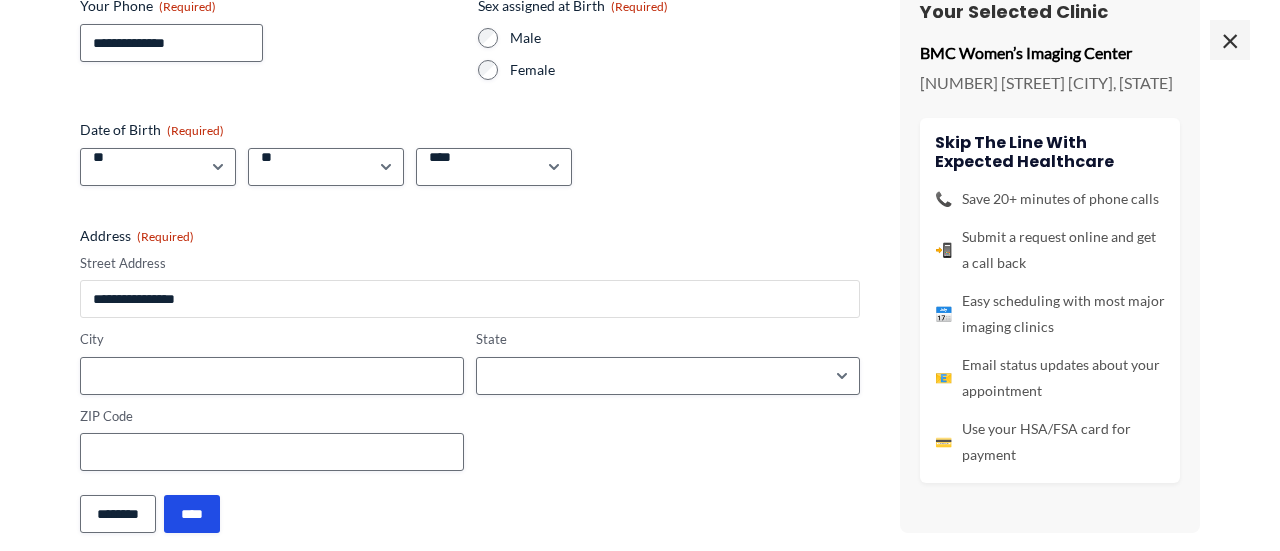 click on "Street Address" at bounding box center (470, 299) 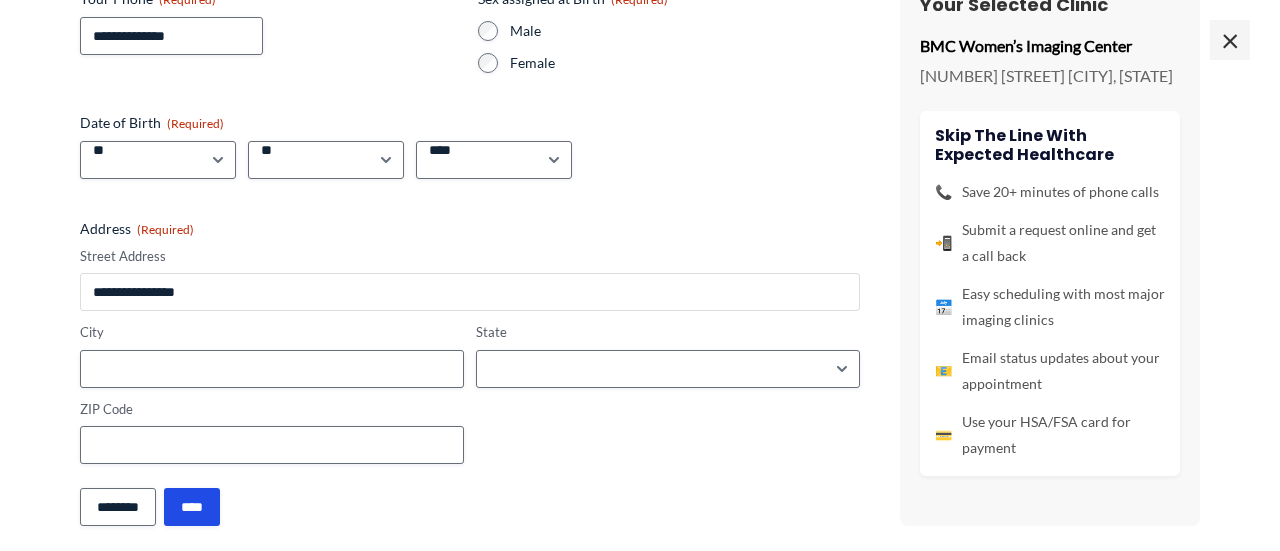 scroll, scrollTop: 282, scrollLeft: 0, axis: vertical 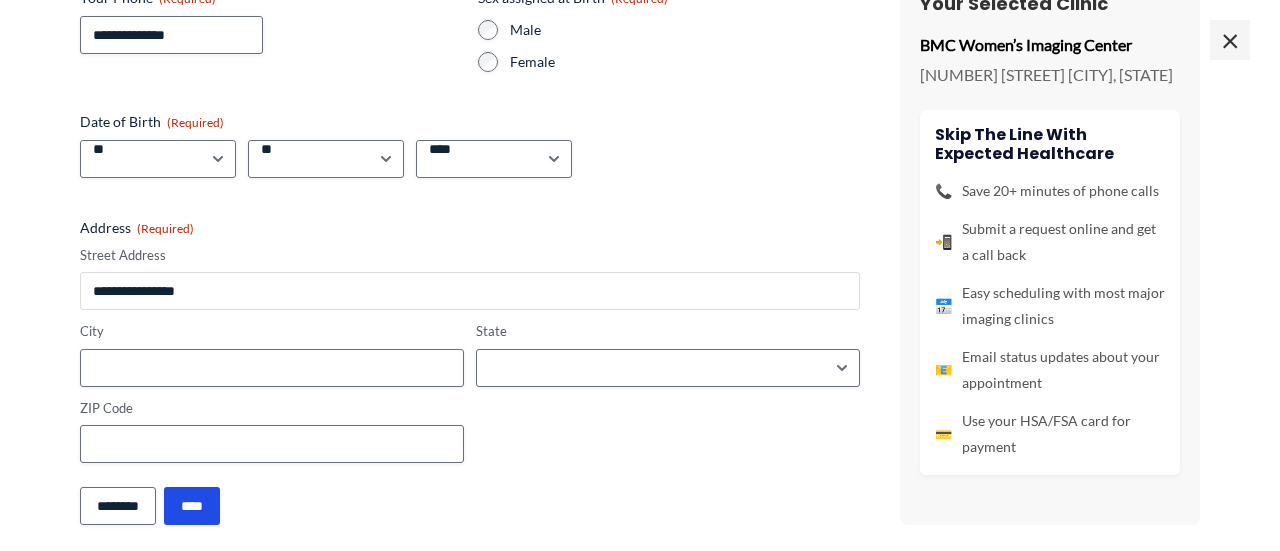 click on "Street Address" at bounding box center [470, 291] 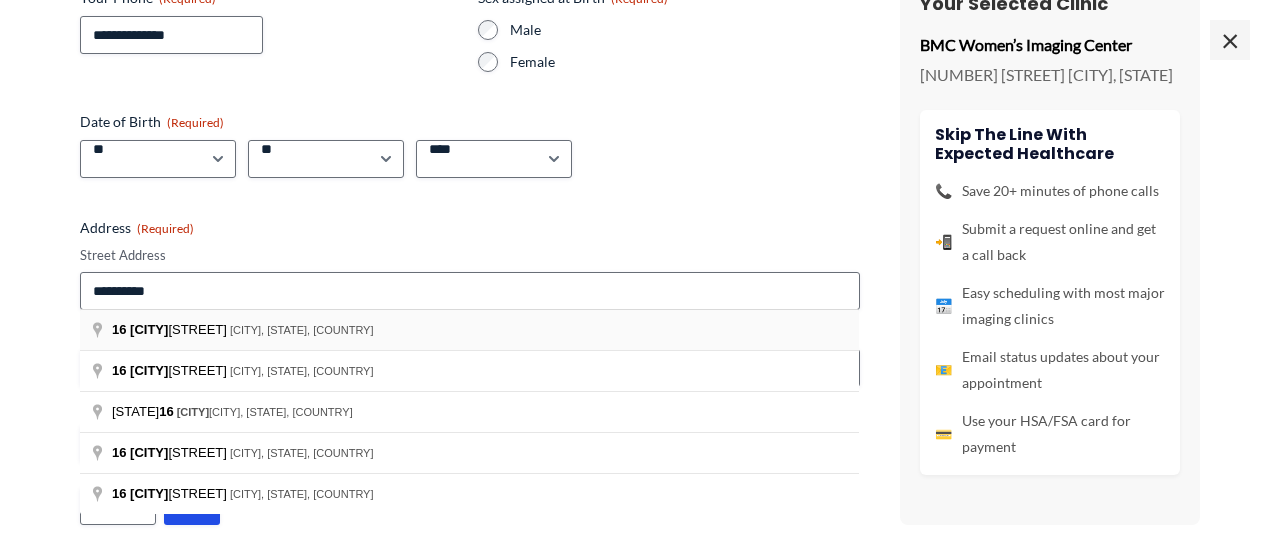 type on "**********" 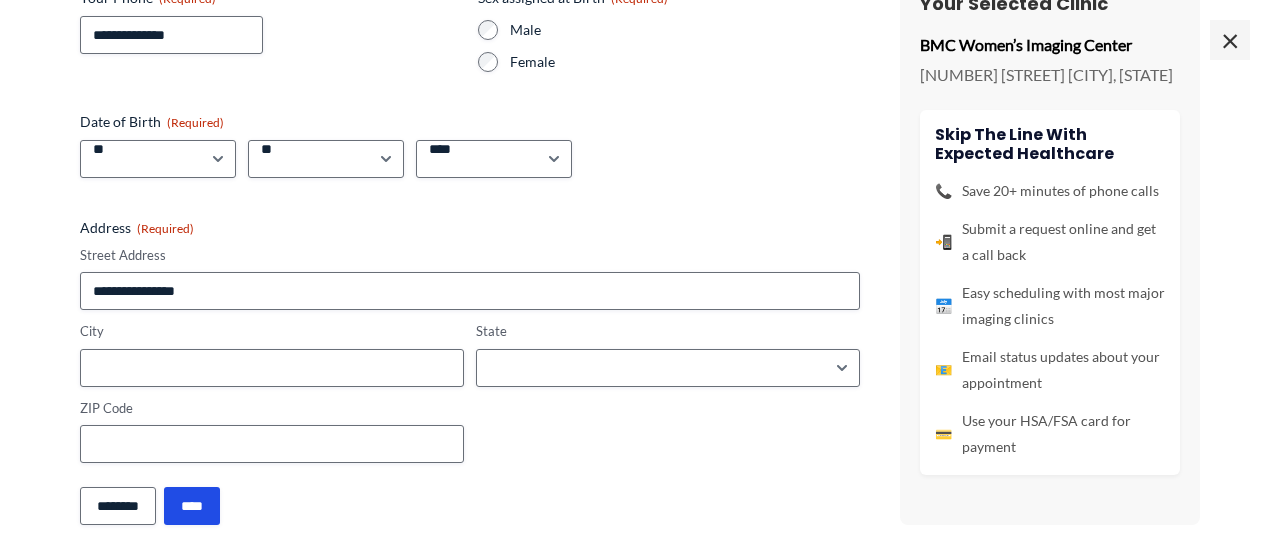 type on "**********" 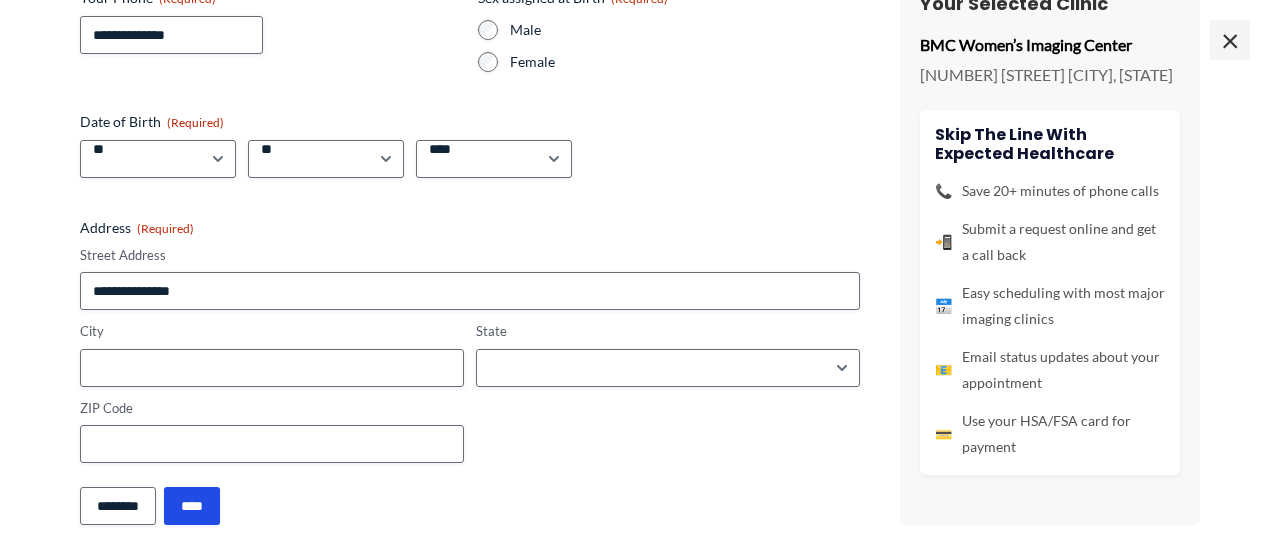 type on "**********" 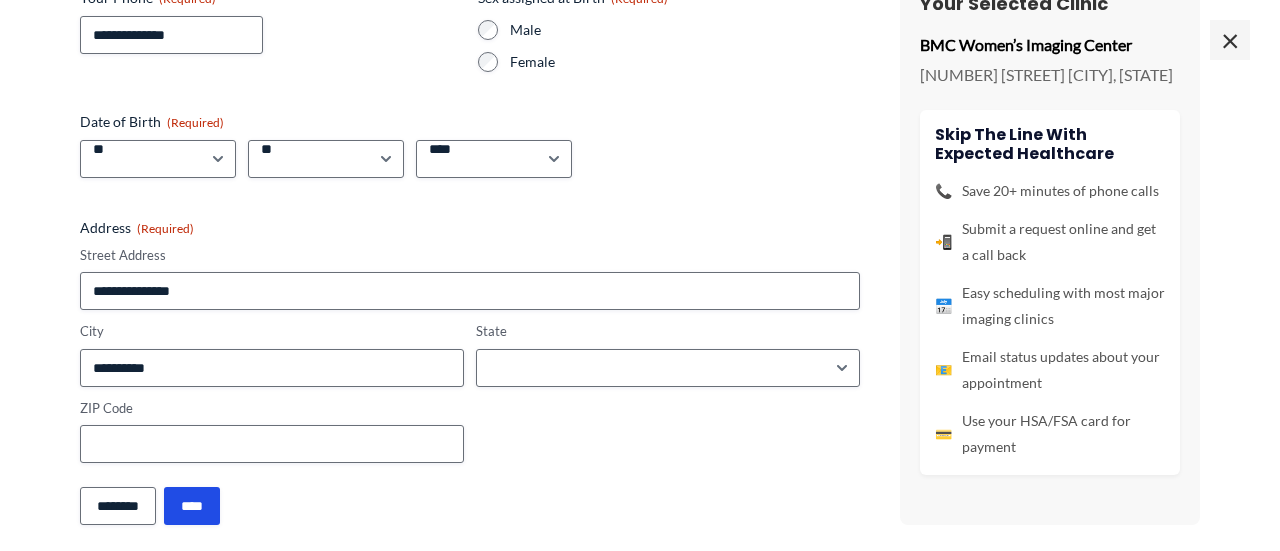 select on "**********" 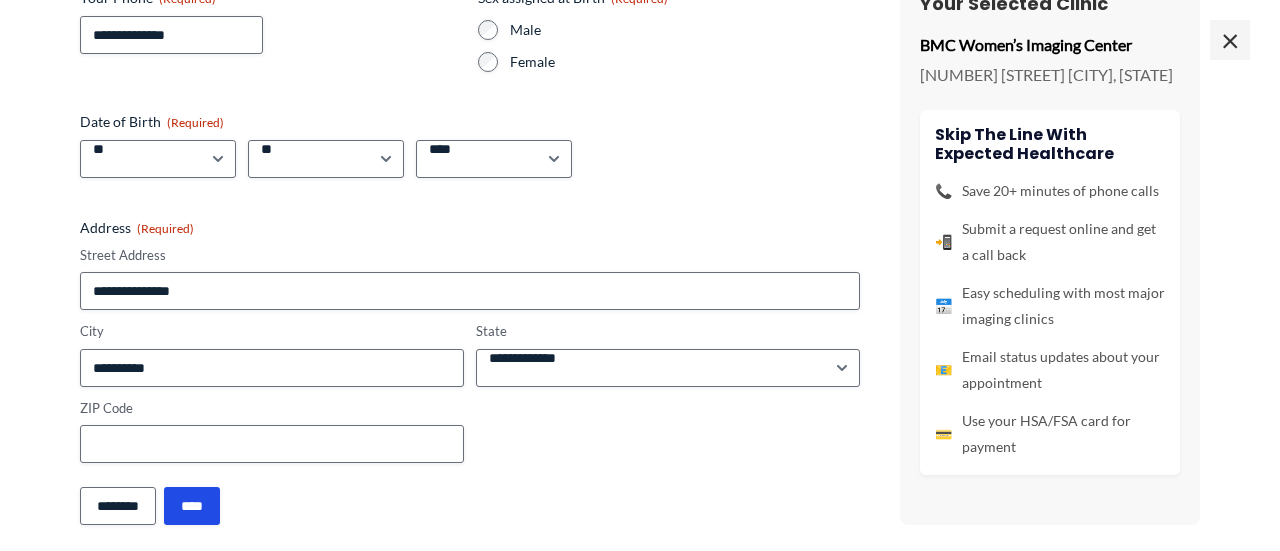 type on "**********" 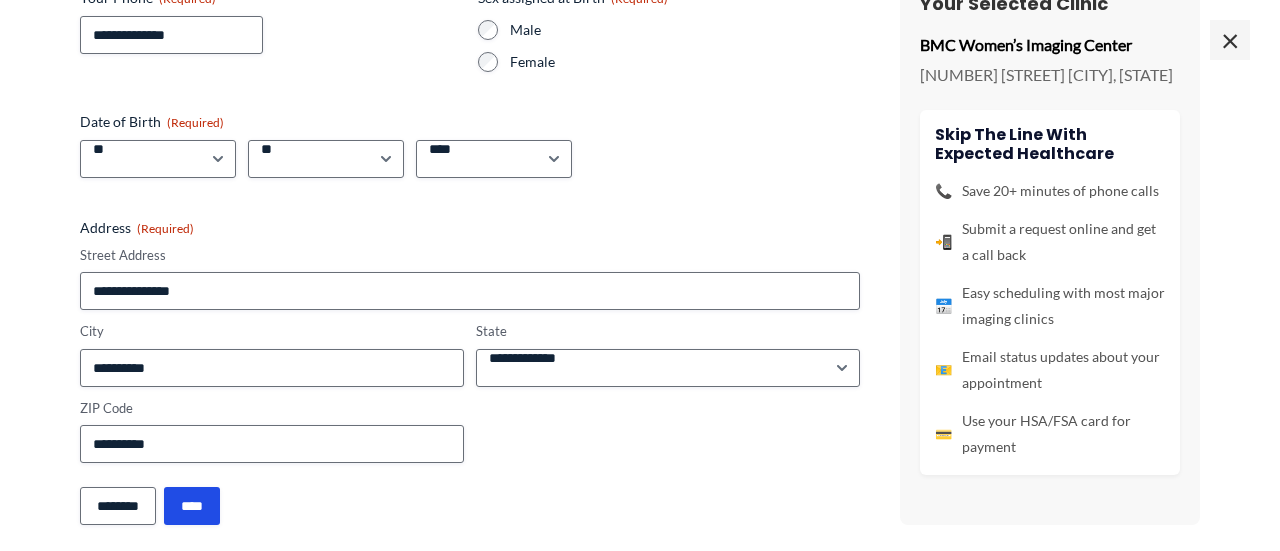 scroll, scrollTop: 296, scrollLeft: 0, axis: vertical 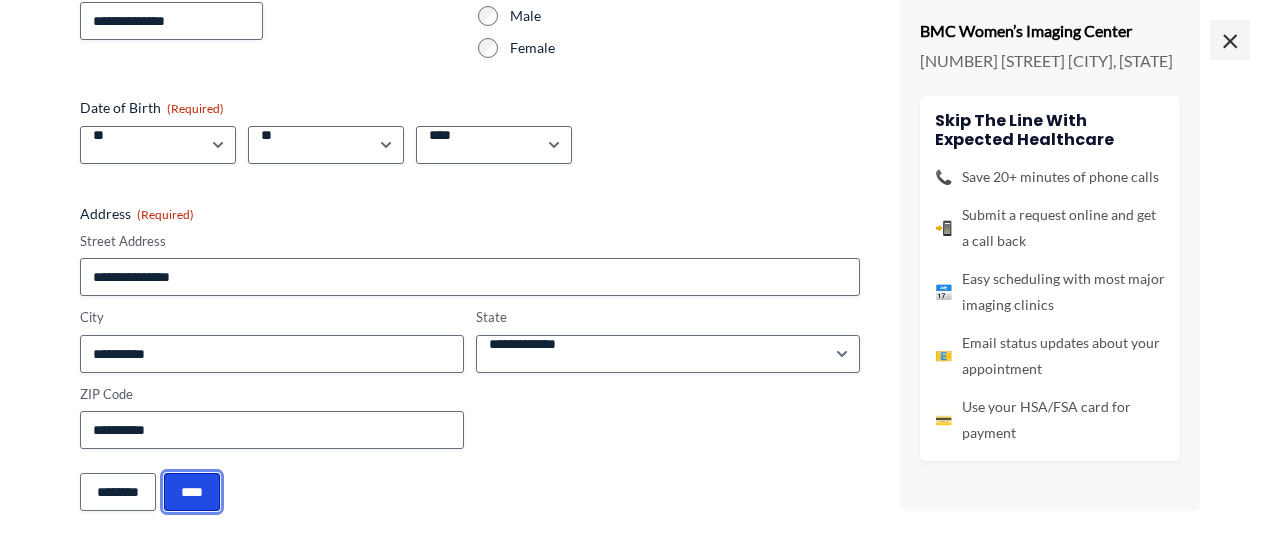 click on "****" at bounding box center [192, 492] 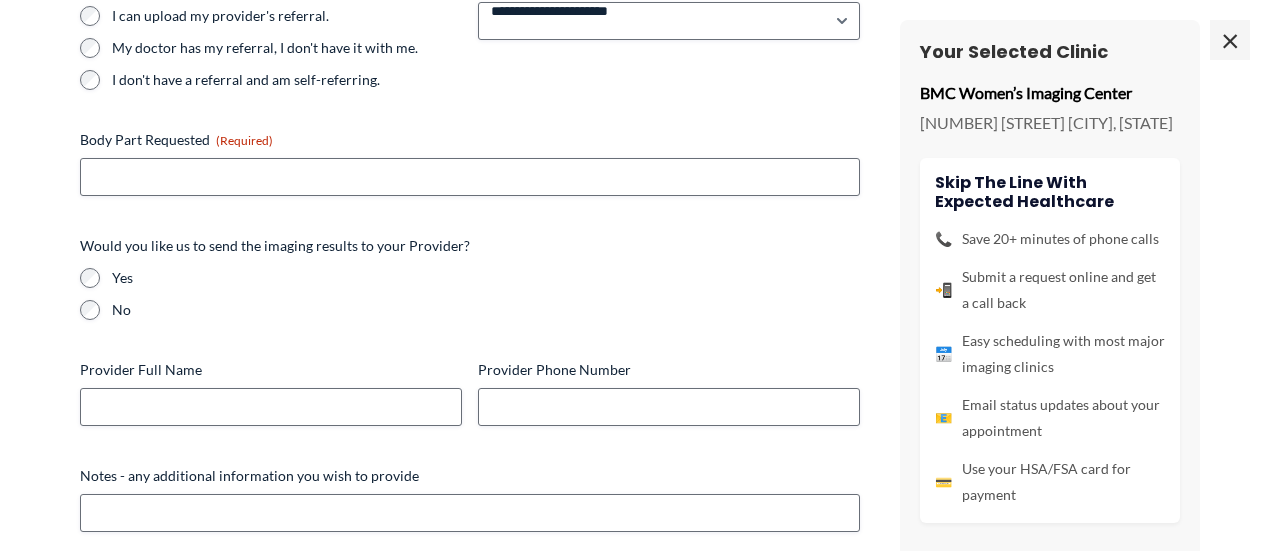 scroll, scrollTop: 0, scrollLeft: 0, axis: both 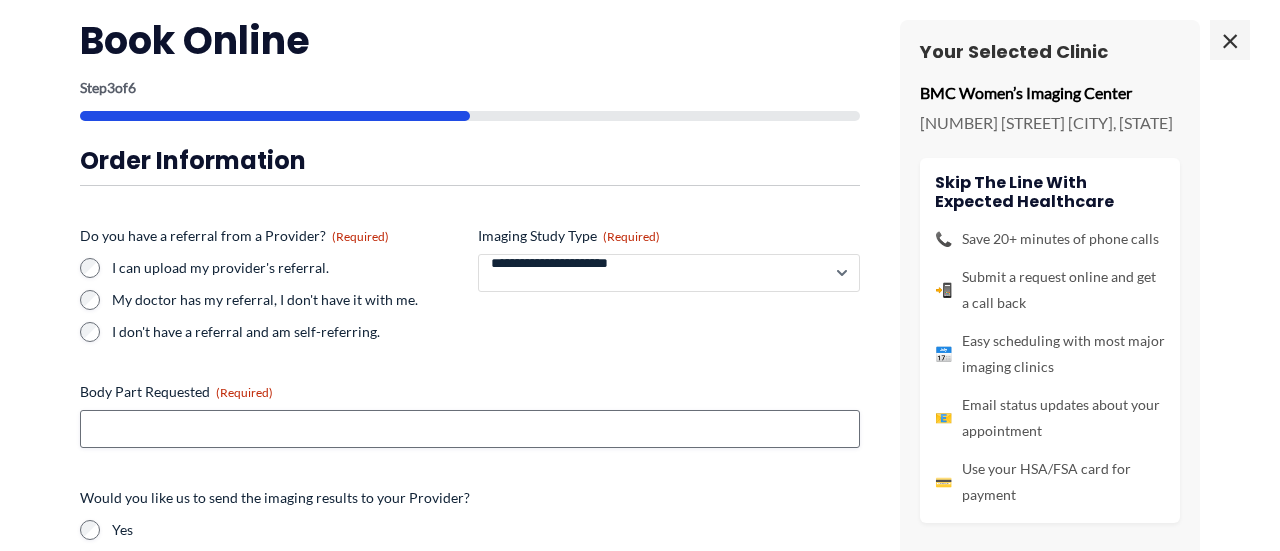 click on "**********" at bounding box center [669, 273] 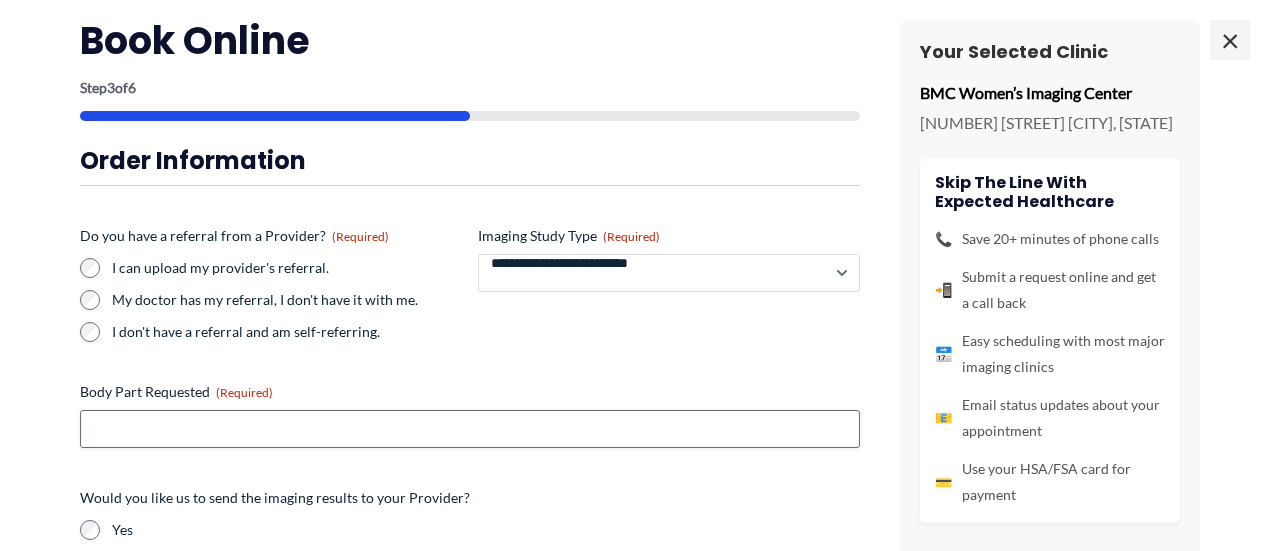 click on "**********" at bounding box center [669, 273] 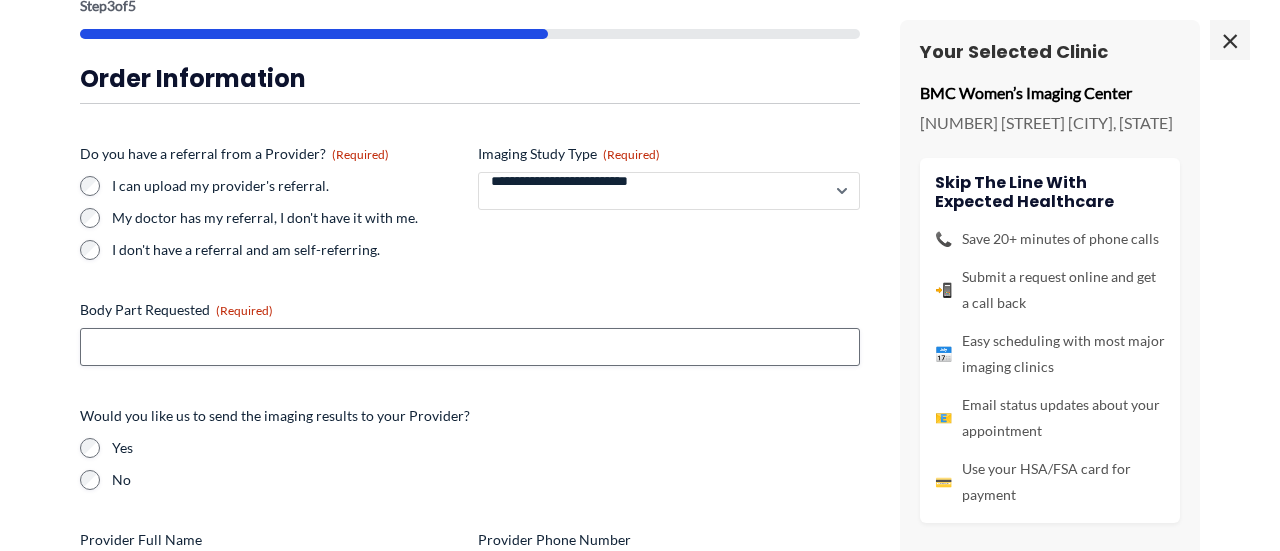 scroll, scrollTop: 140, scrollLeft: 0, axis: vertical 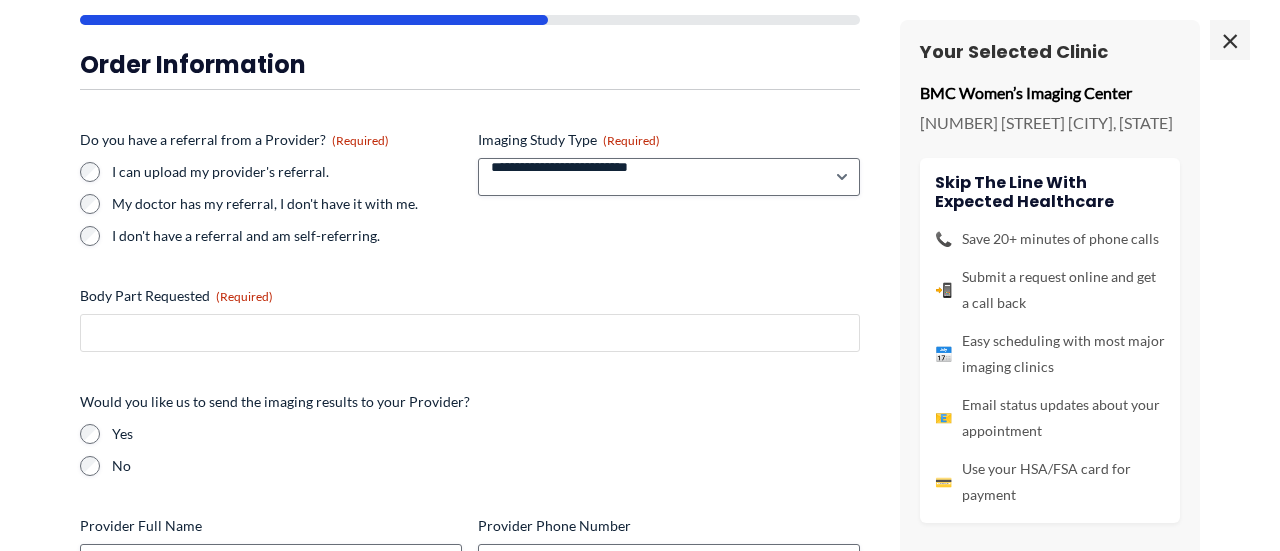 click on "Body Part Requested (Required)" at bounding box center [470, 333] 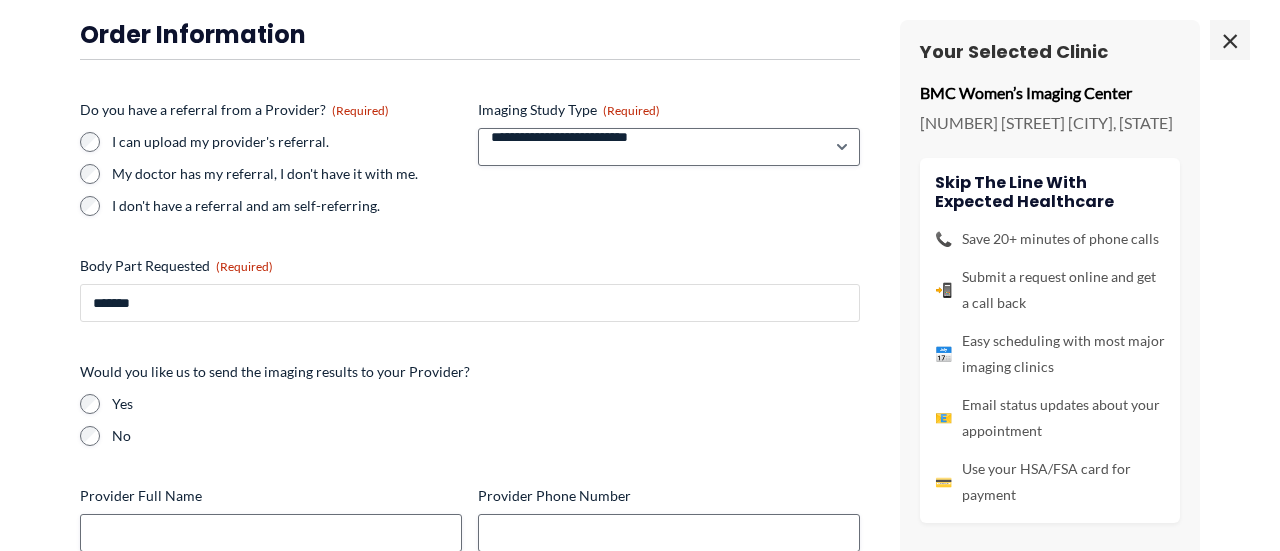 scroll, scrollTop: 172, scrollLeft: 0, axis: vertical 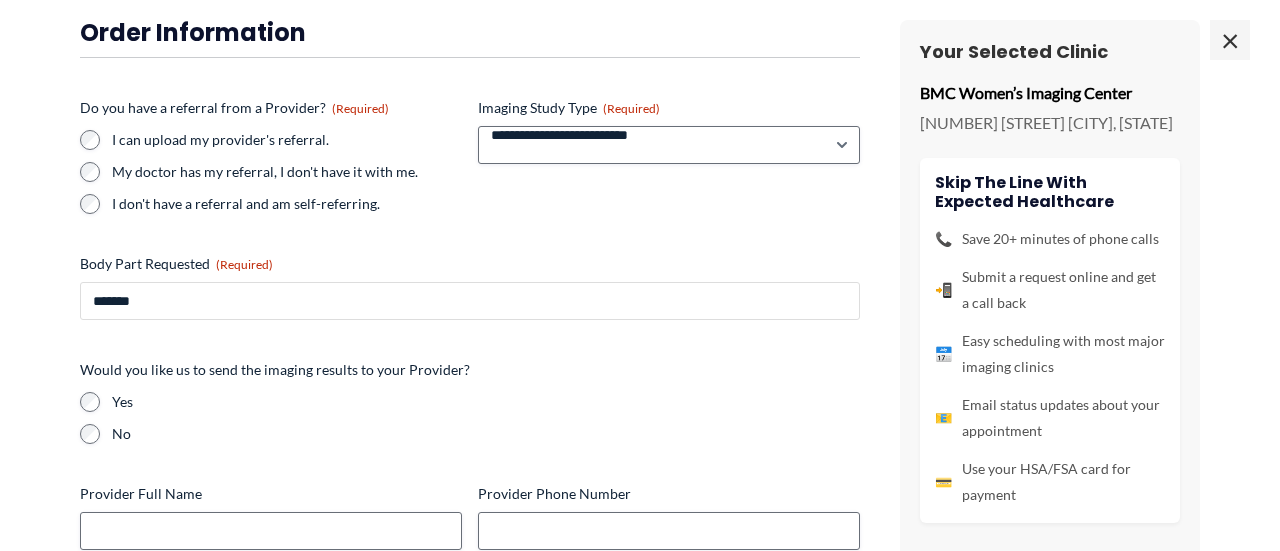 type on "*******" 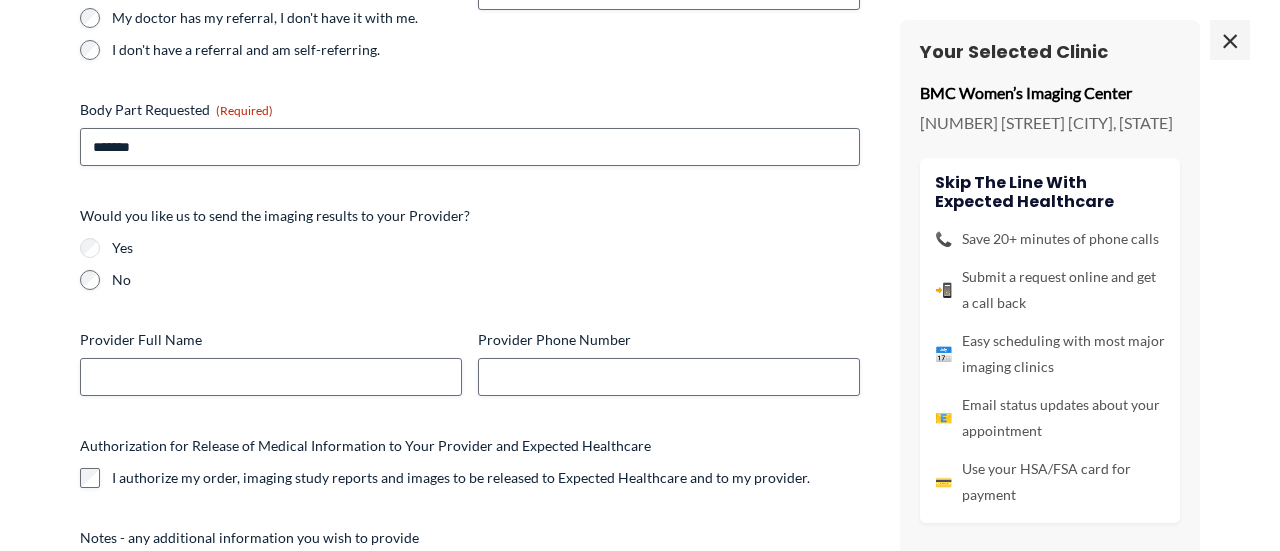 scroll, scrollTop: 333, scrollLeft: 0, axis: vertical 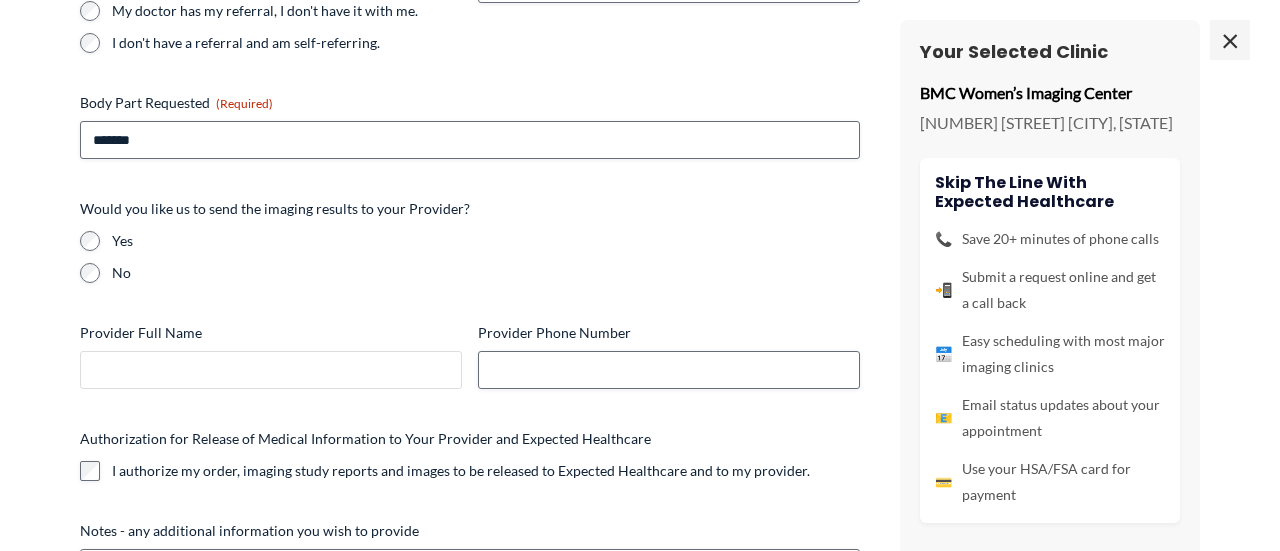 click on "Provider Full Name" at bounding box center [271, 370] 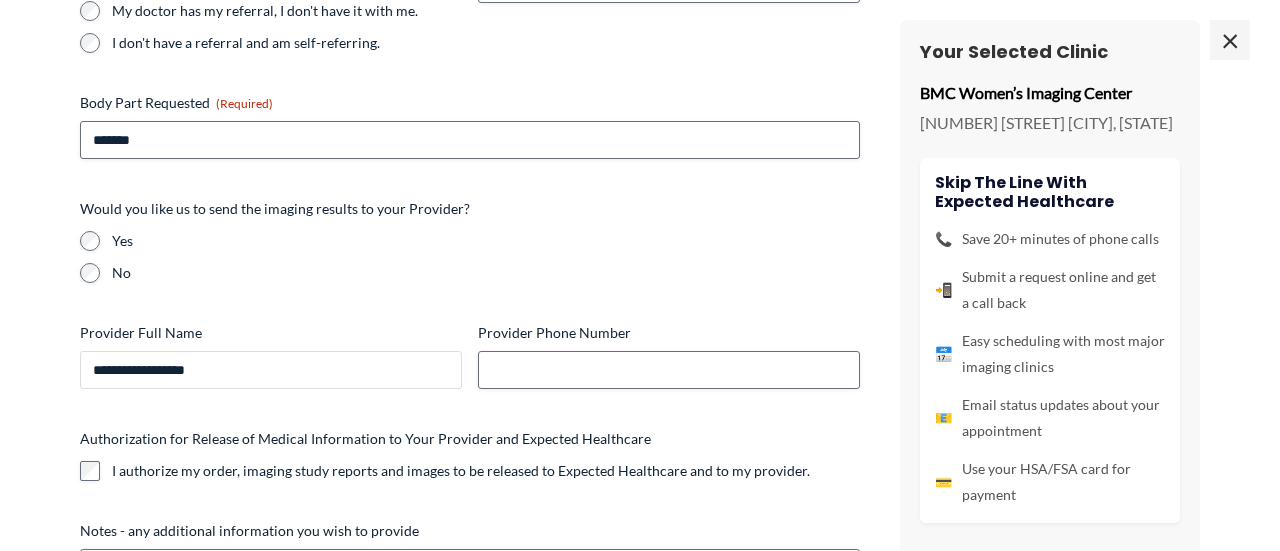 type on "**********" 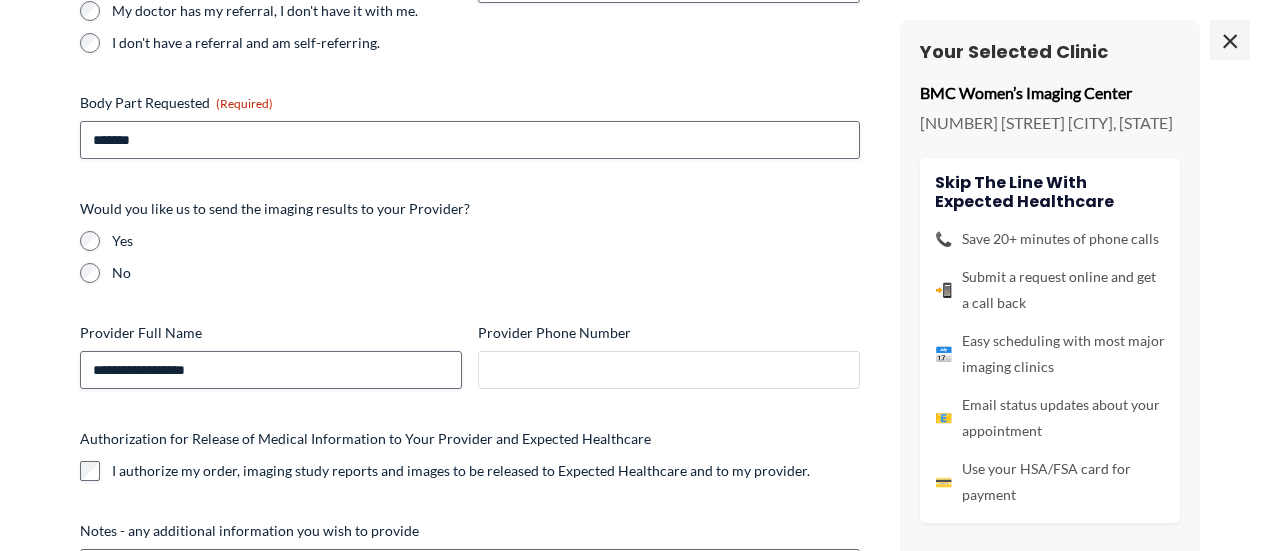 click on "Provider Phone Number" at bounding box center [669, 370] 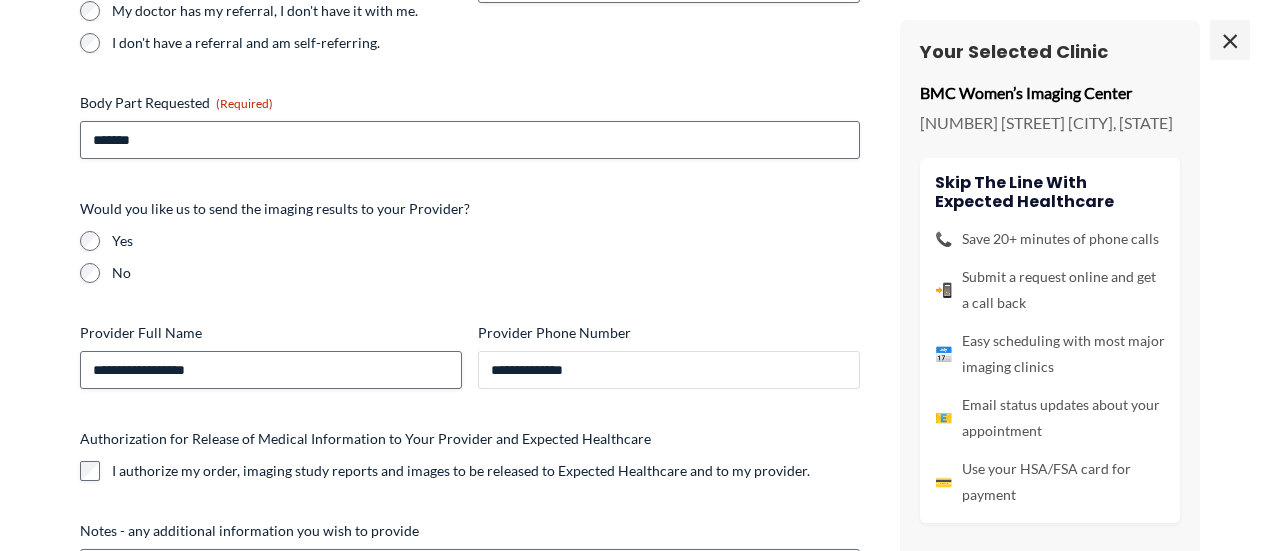 type on "**********" 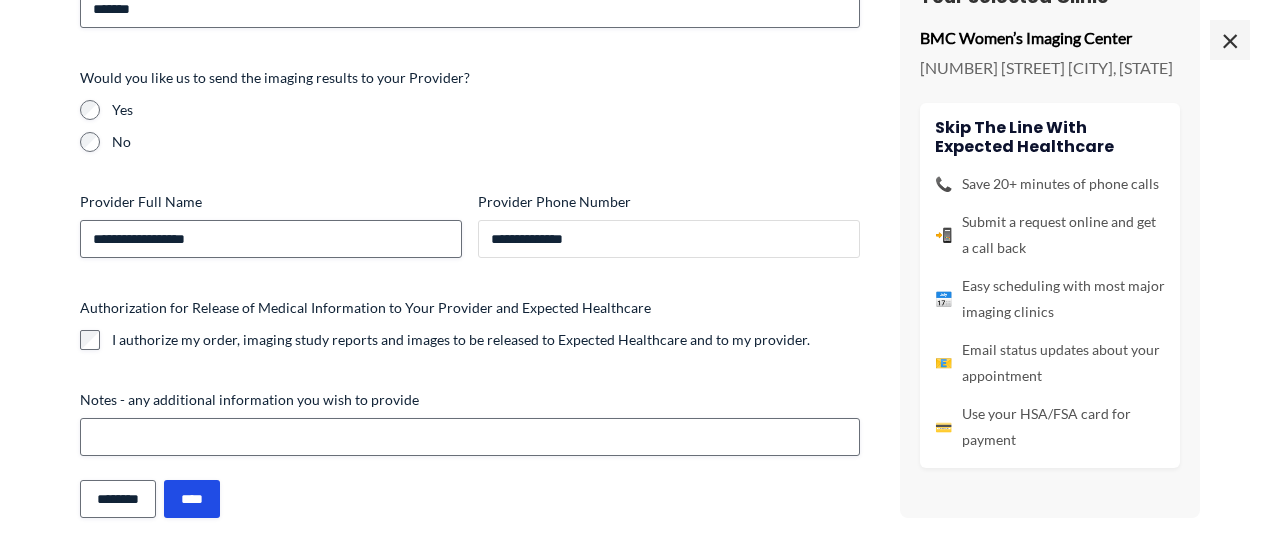 scroll, scrollTop: 470, scrollLeft: 0, axis: vertical 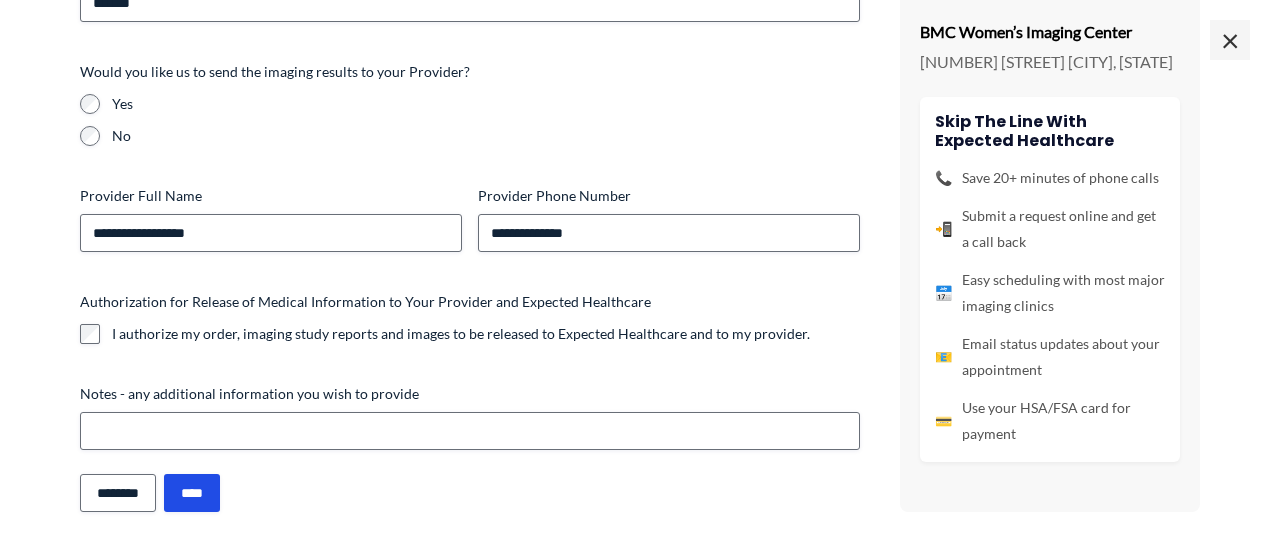 click on "Notes - any additional information you wish to provide" at bounding box center (470, 394) 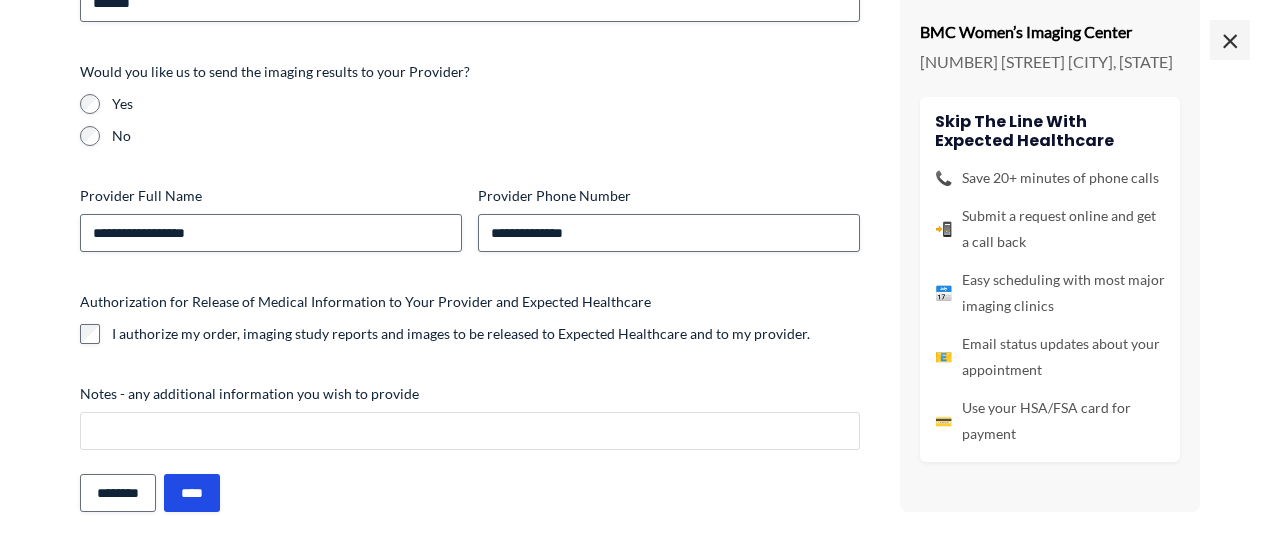 click on "Notes - any additional information you wish to provide" at bounding box center (470, 431) 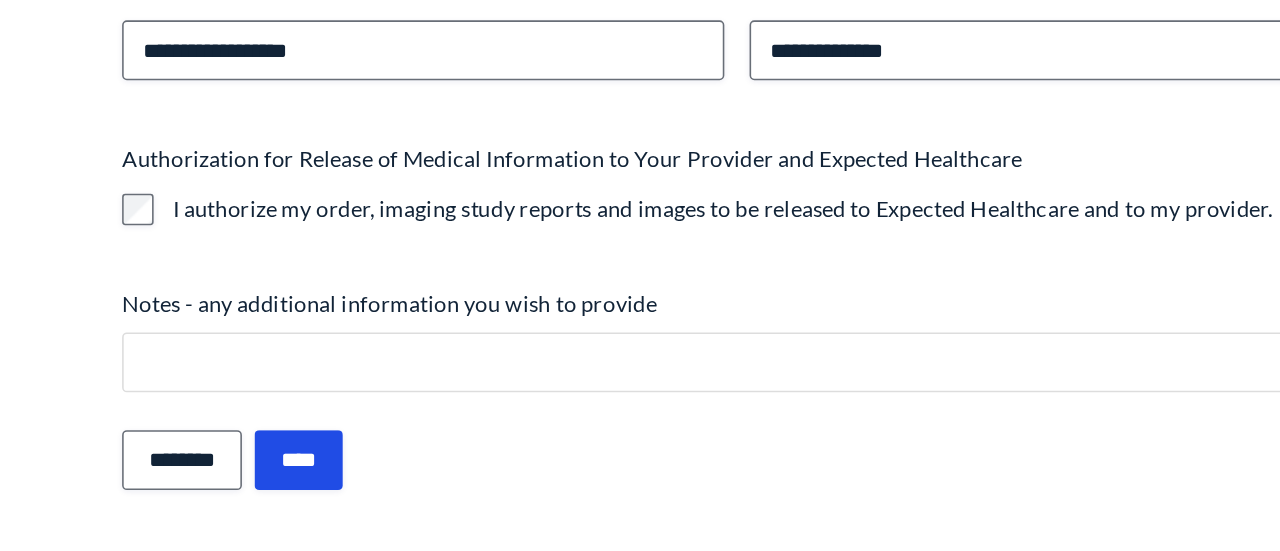 scroll, scrollTop: 23, scrollLeft: 0, axis: vertical 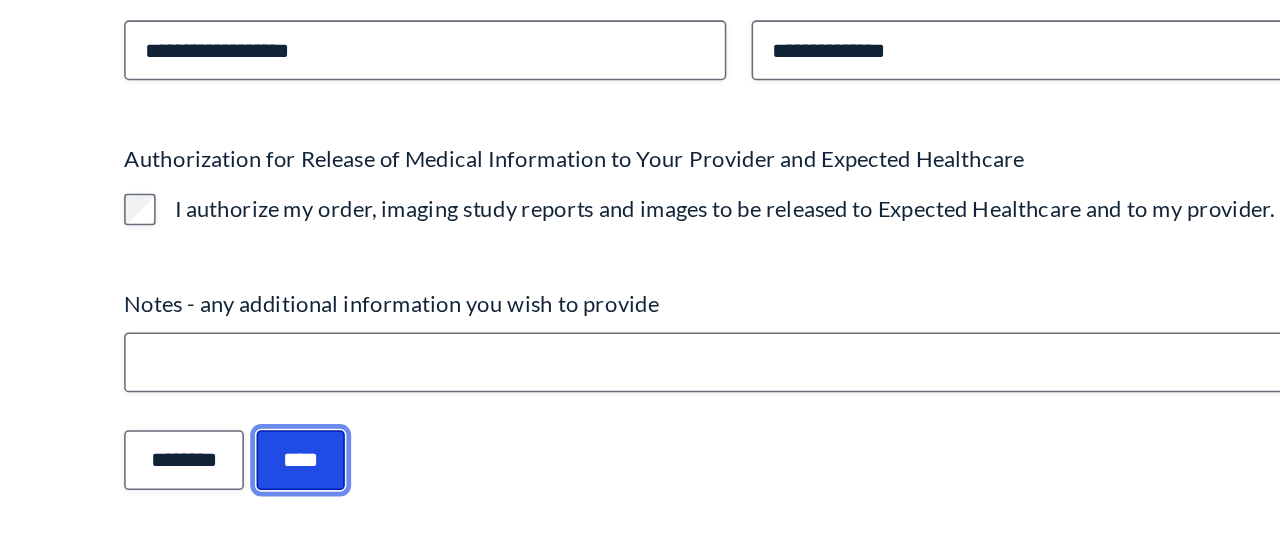 click on "****" at bounding box center [192, 493] 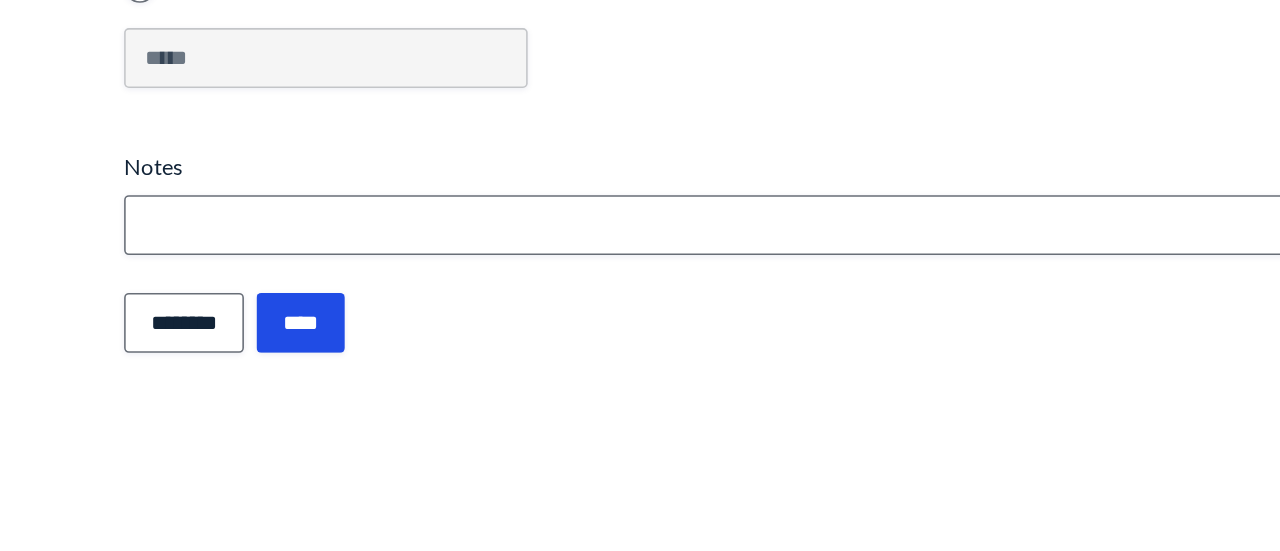 scroll, scrollTop: 102, scrollLeft: 0, axis: vertical 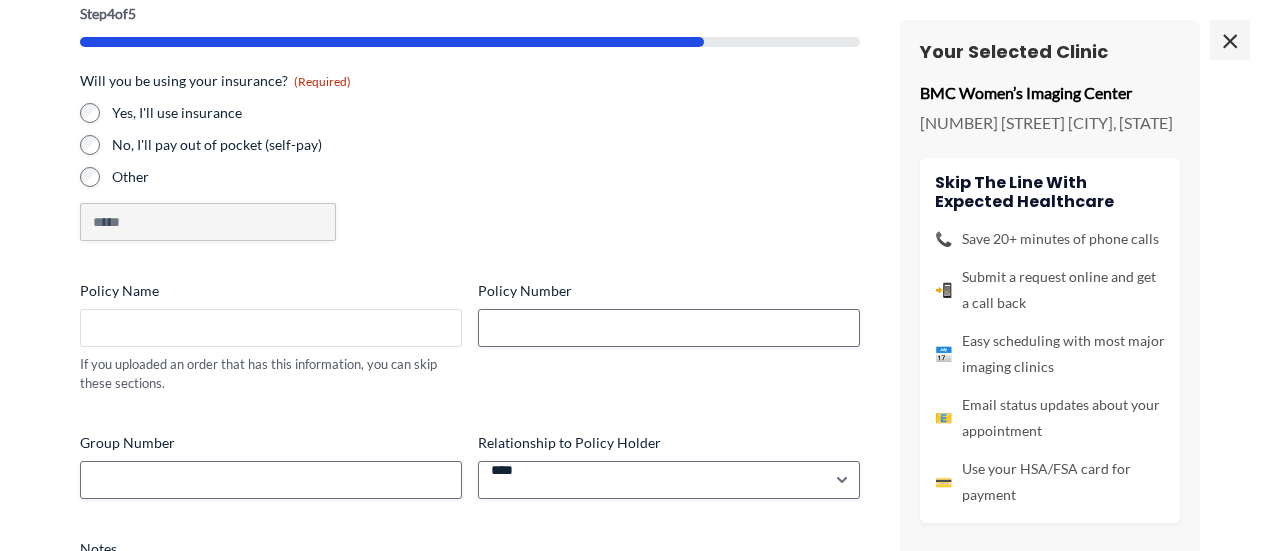 click on "Policy Name" at bounding box center [271, 328] 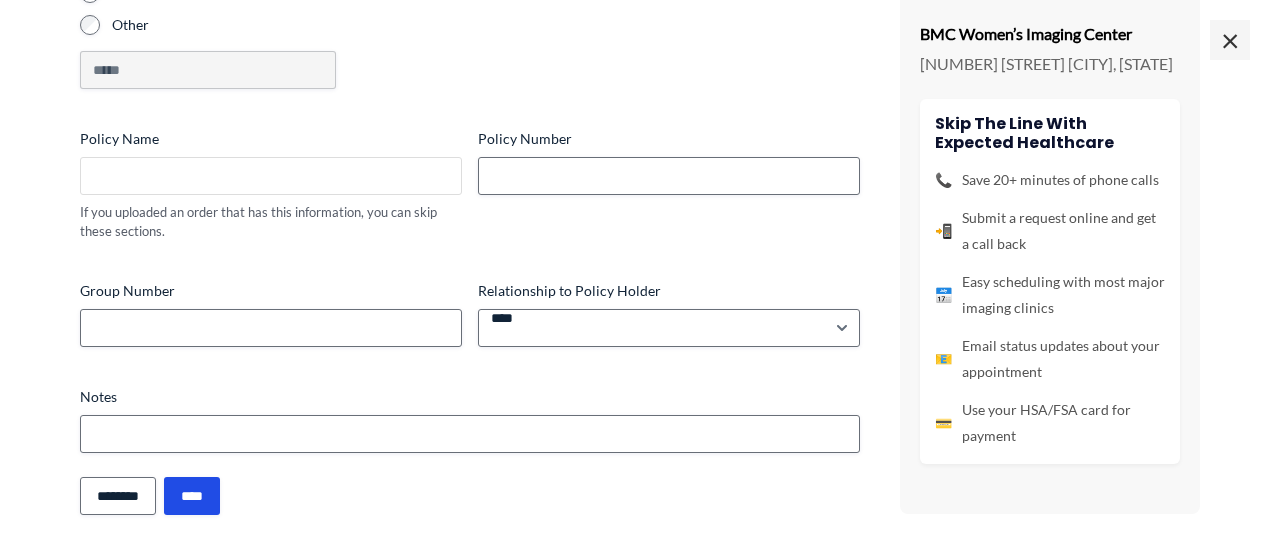 scroll, scrollTop: 273, scrollLeft: 0, axis: vertical 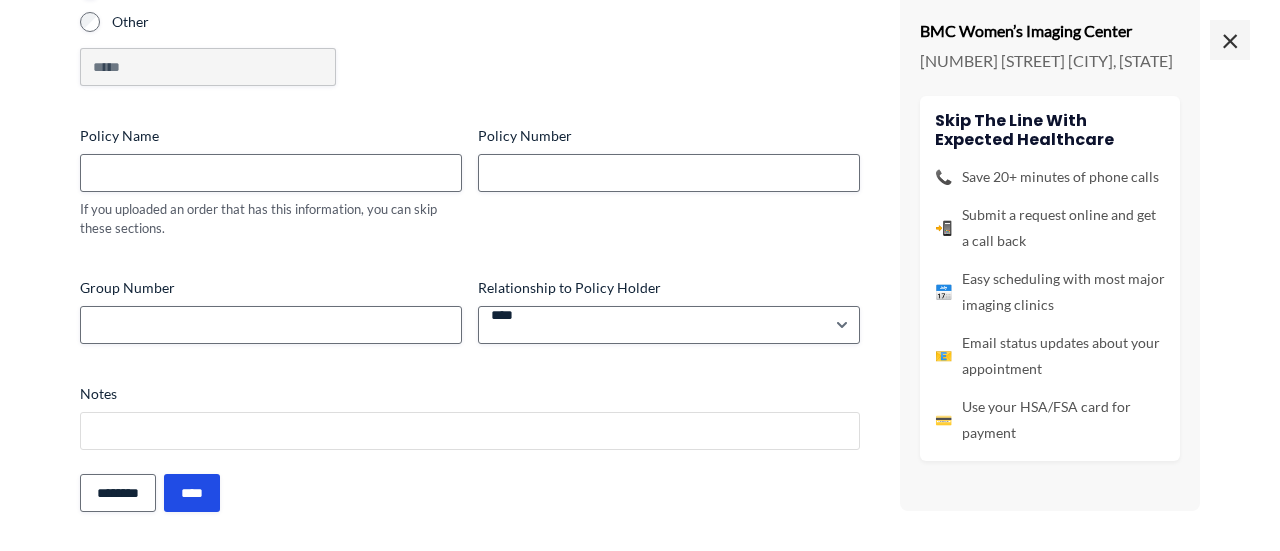 click on "Notes" at bounding box center [470, 431] 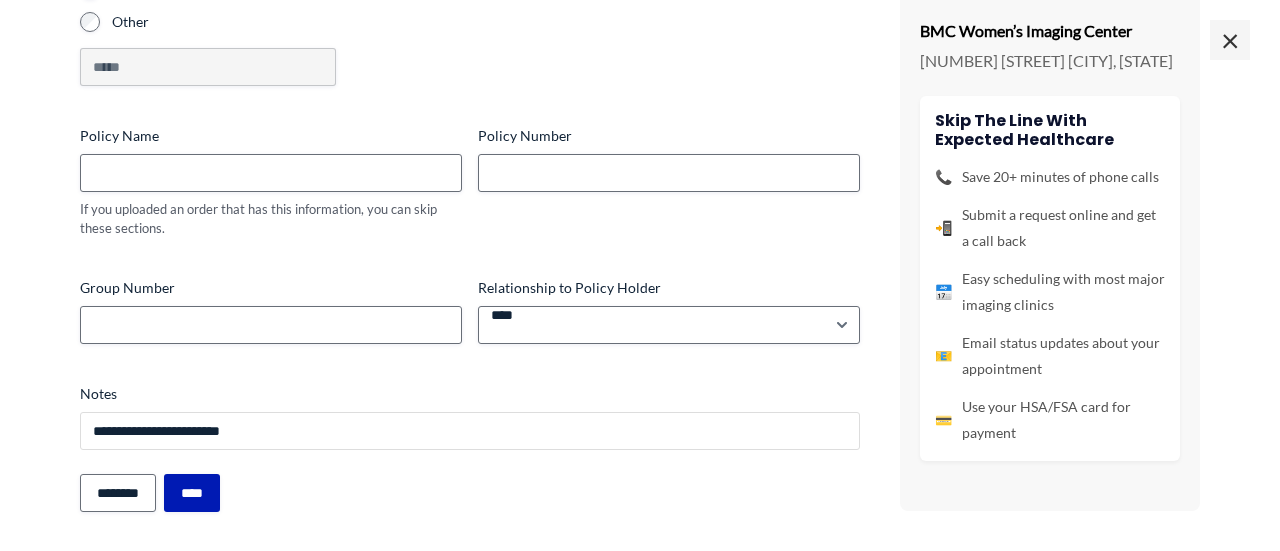 type on "**********" 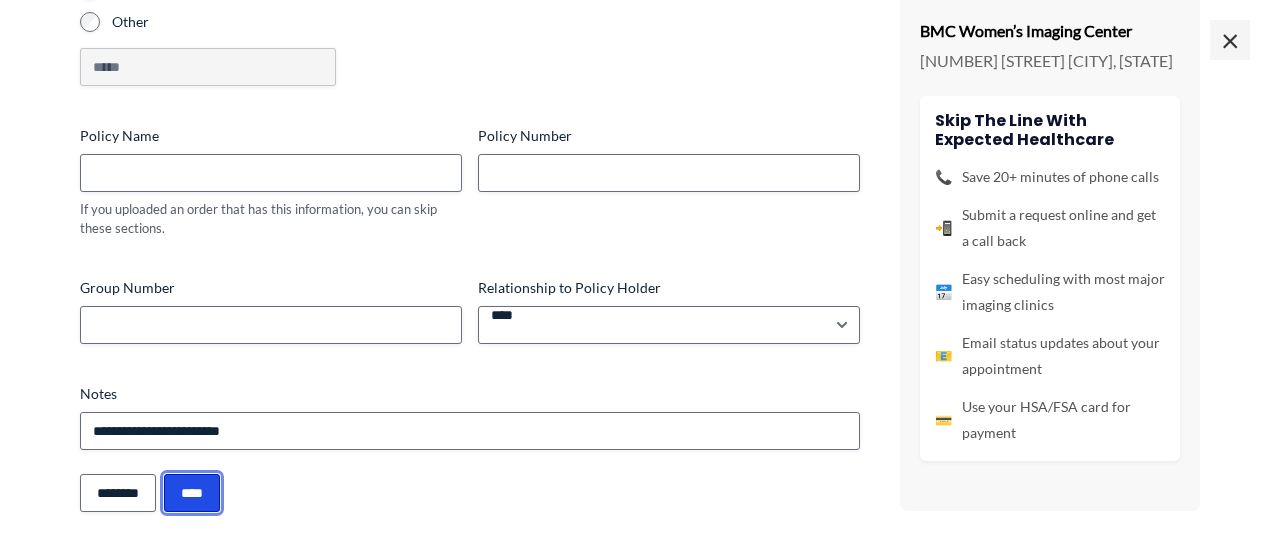 click on "****" at bounding box center (192, 493) 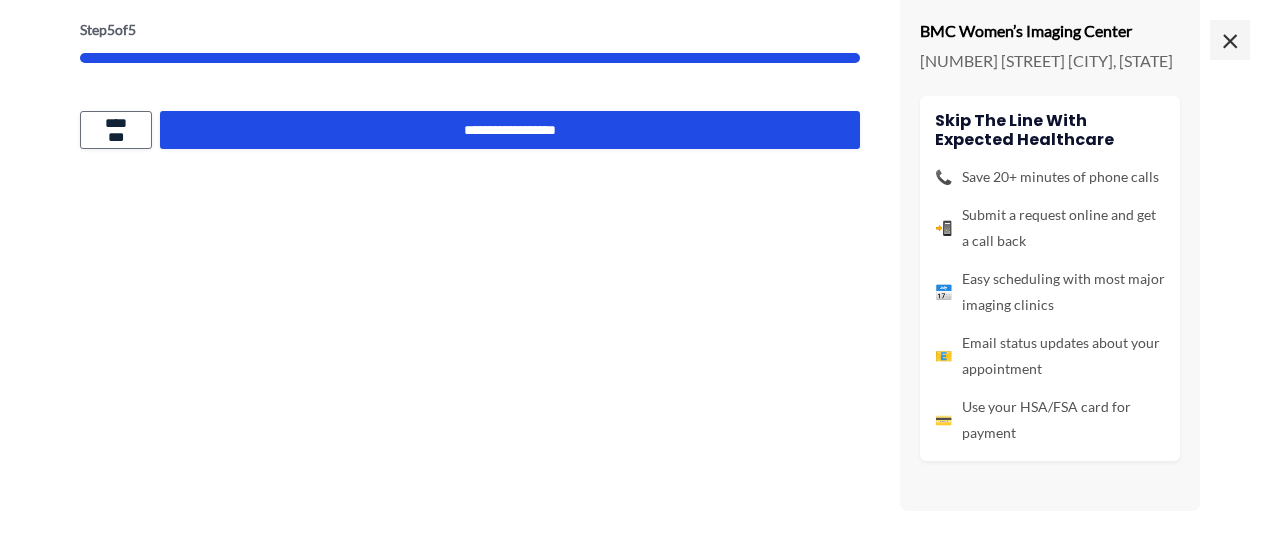 scroll, scrollTop: 102, scrollLeft: 0, axis: vertical 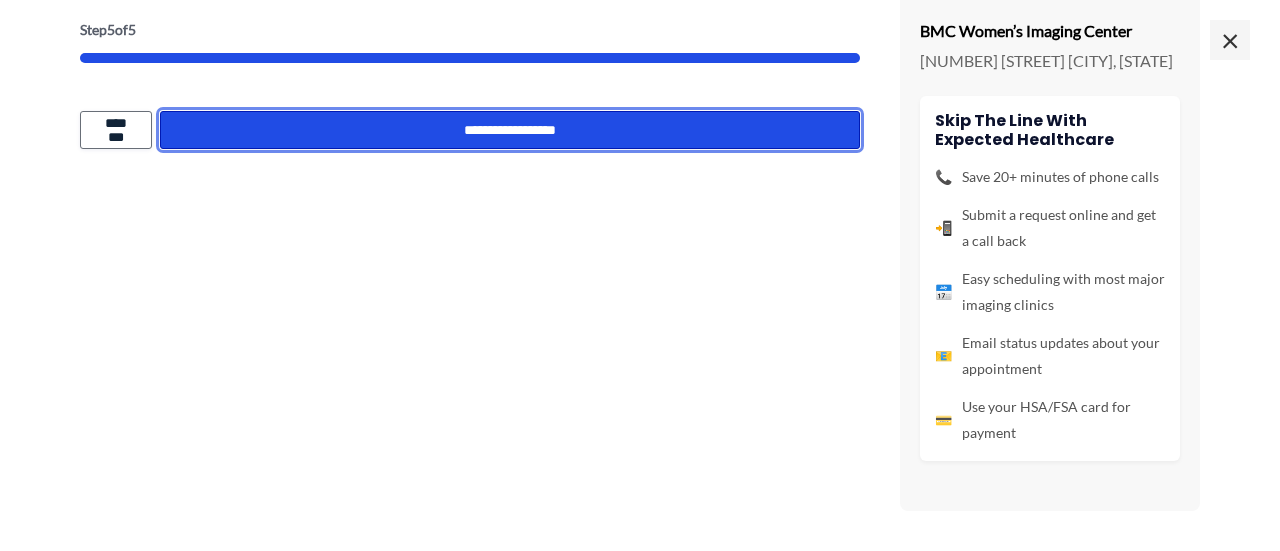 click on "**********" at bounding box center [510, 130] 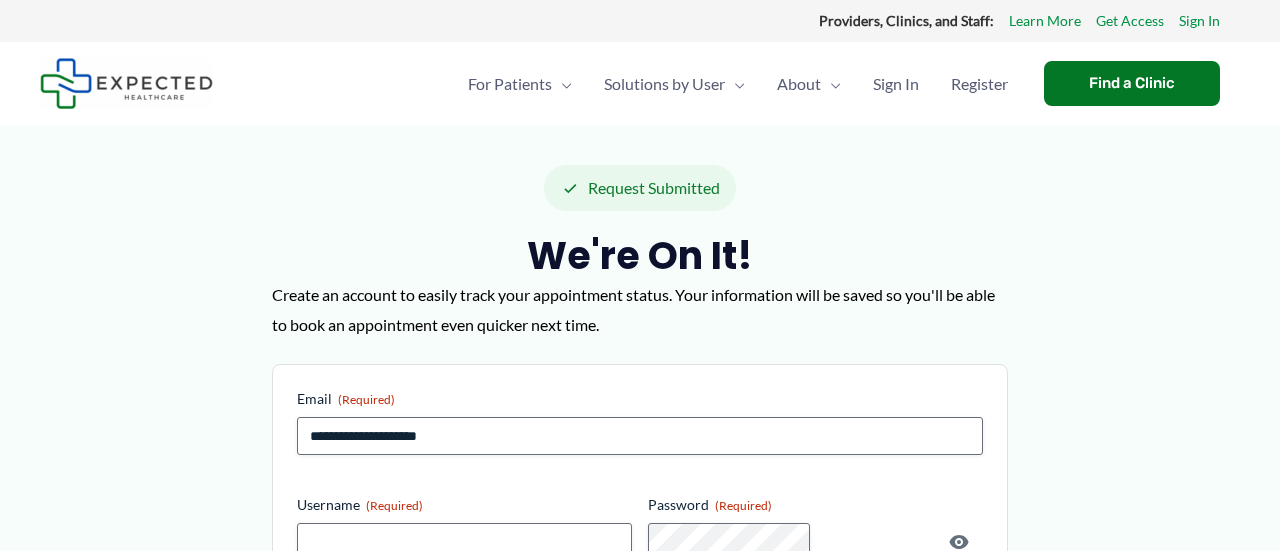 scroll, scrollTop: 0, scrollLeft: 0, axis: both 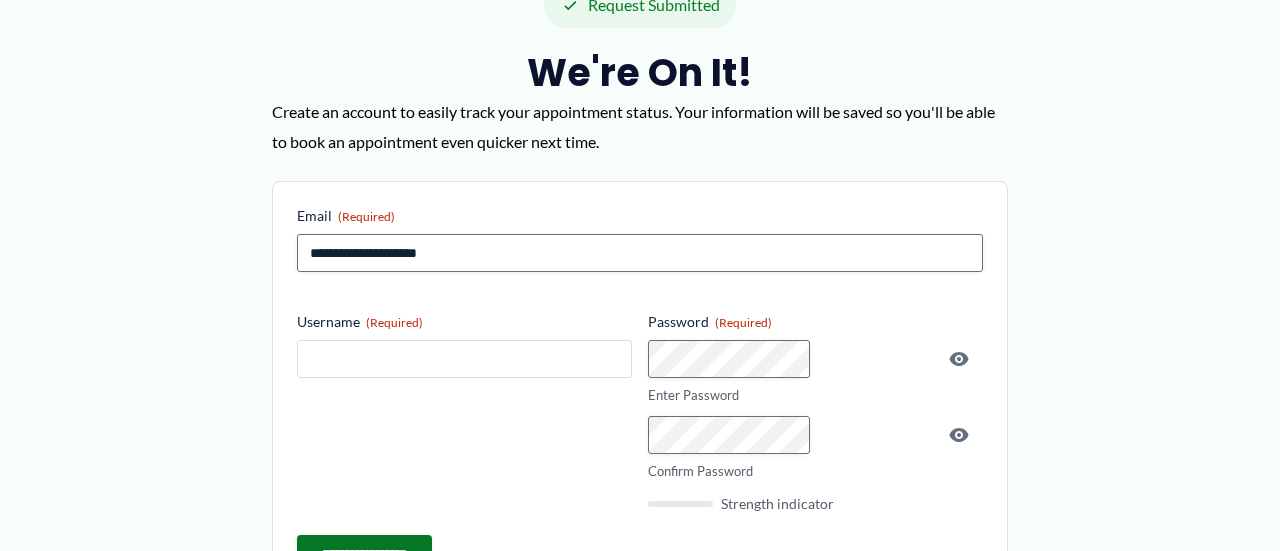 click on "Username (Required)" at bounding box center [464, 359] 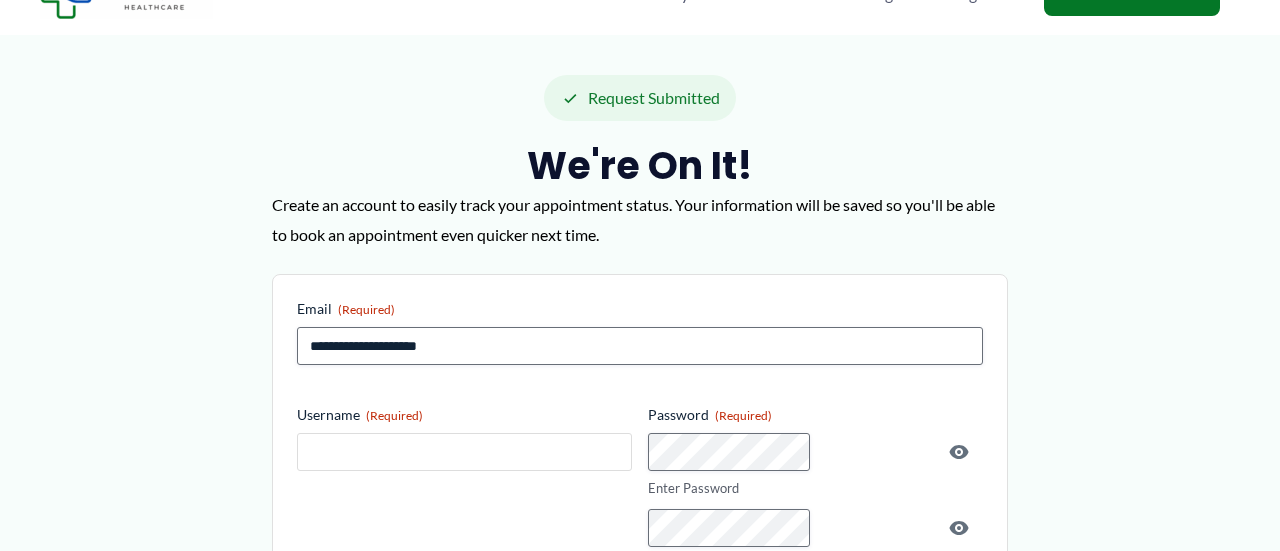 scroll, scrollTop: 0, scrollLeft: 0, axis: both 